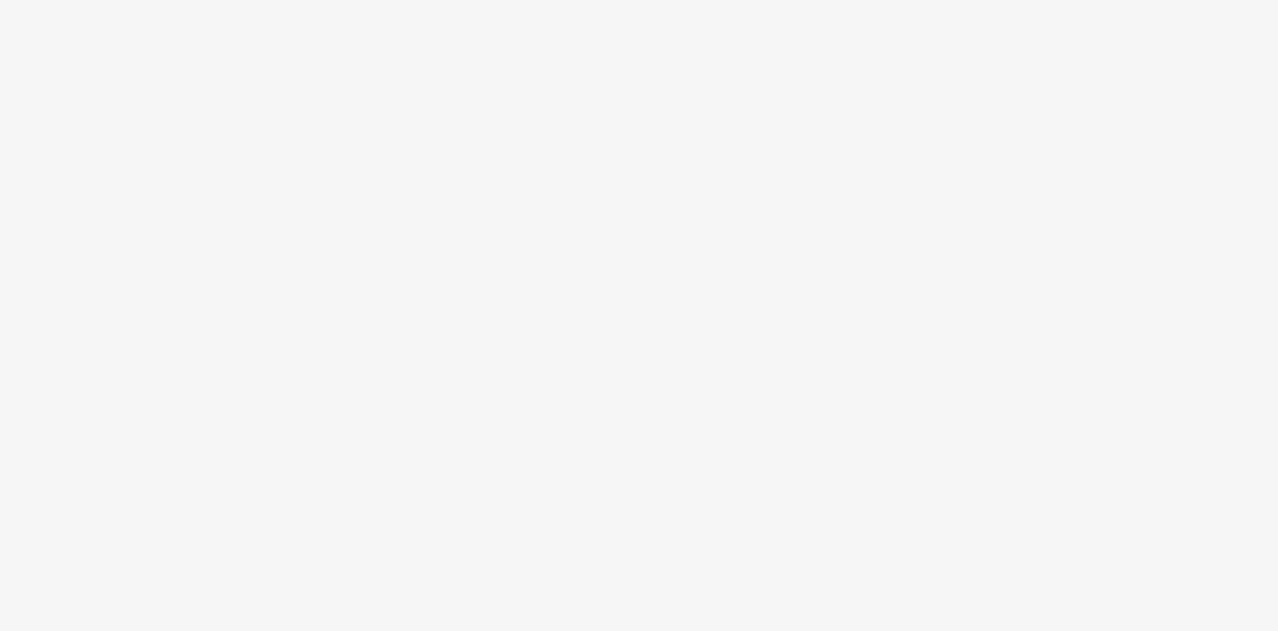 scroll, scrollTop: 0, scrollLeft: 0, axis: both 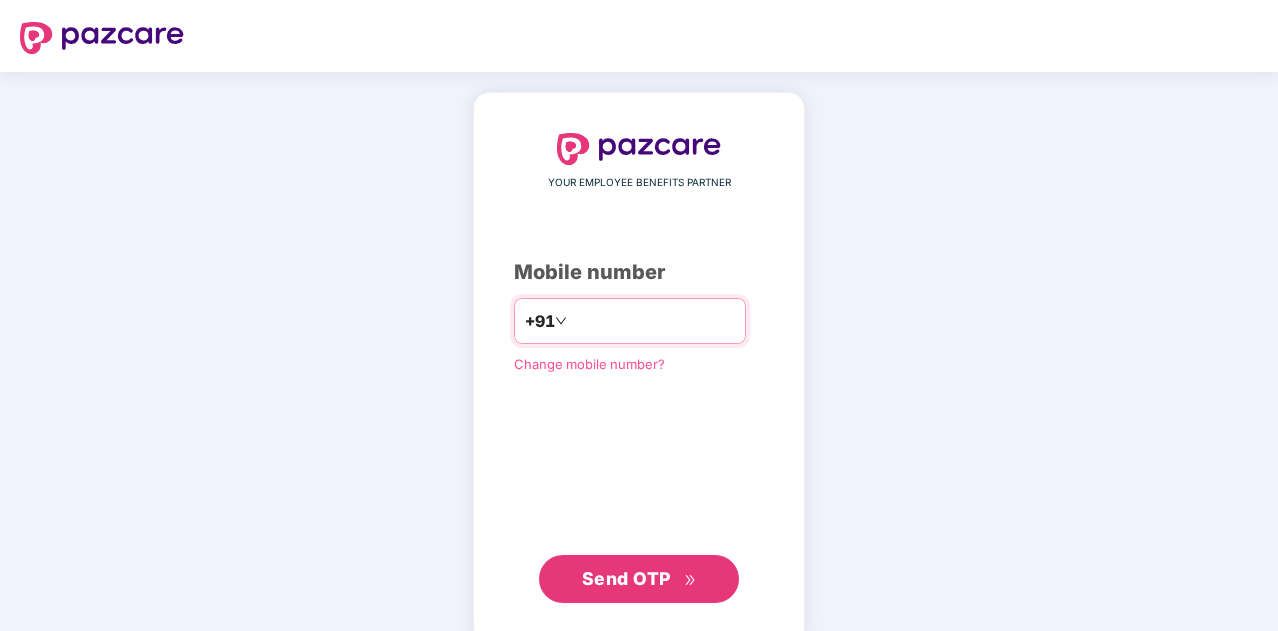 type on "**********" 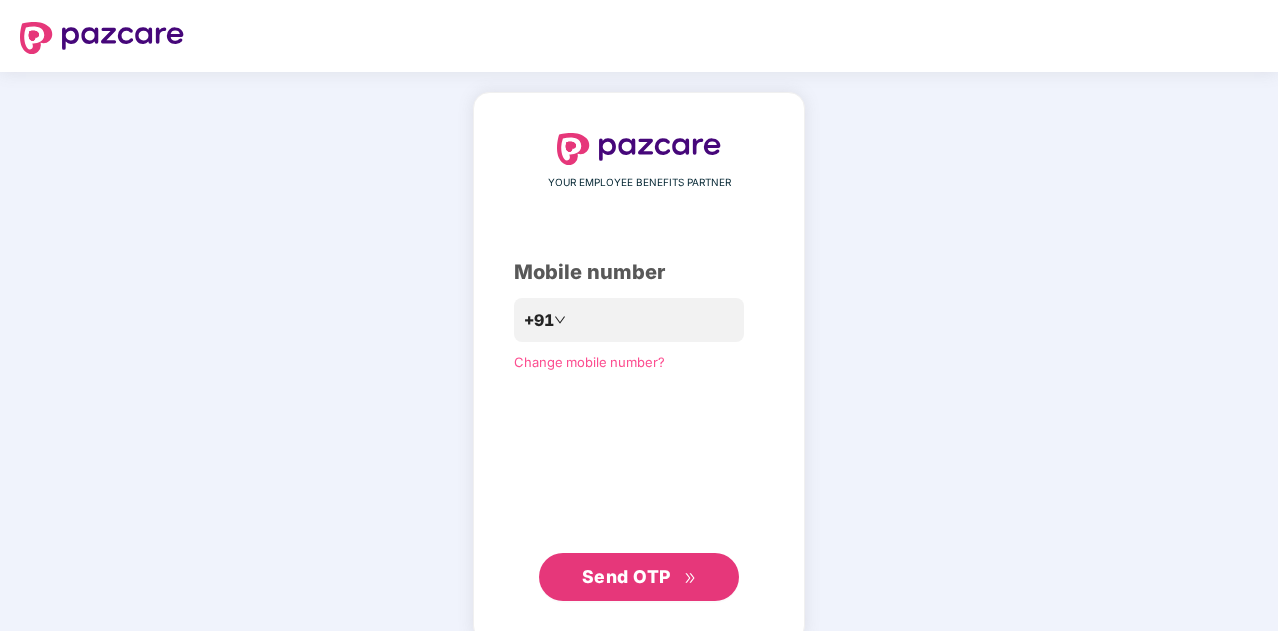 click on "Send OTP" at bounding box center (626, 576) 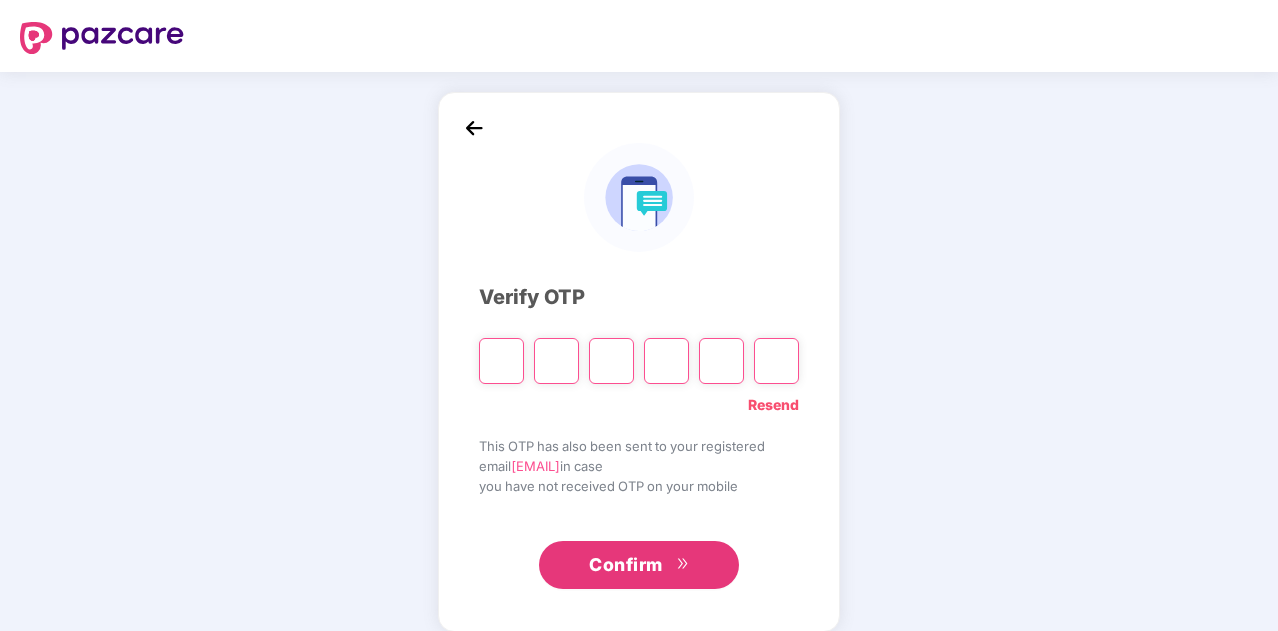 type on "*" 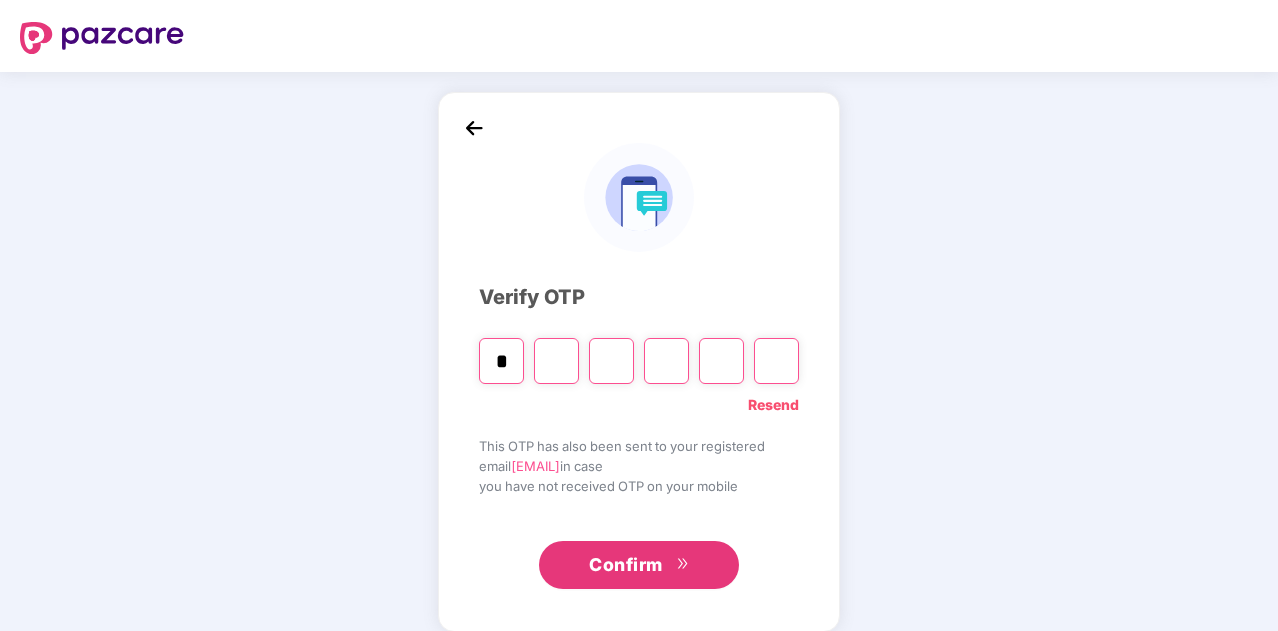 type on "*" 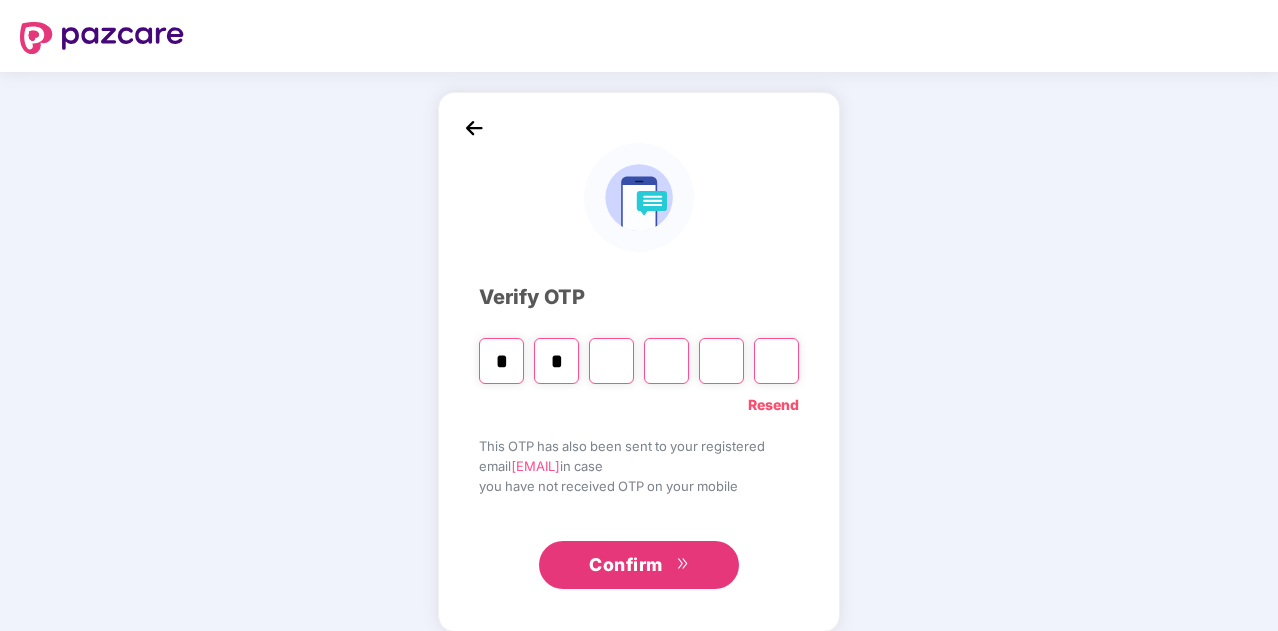 type on "*" 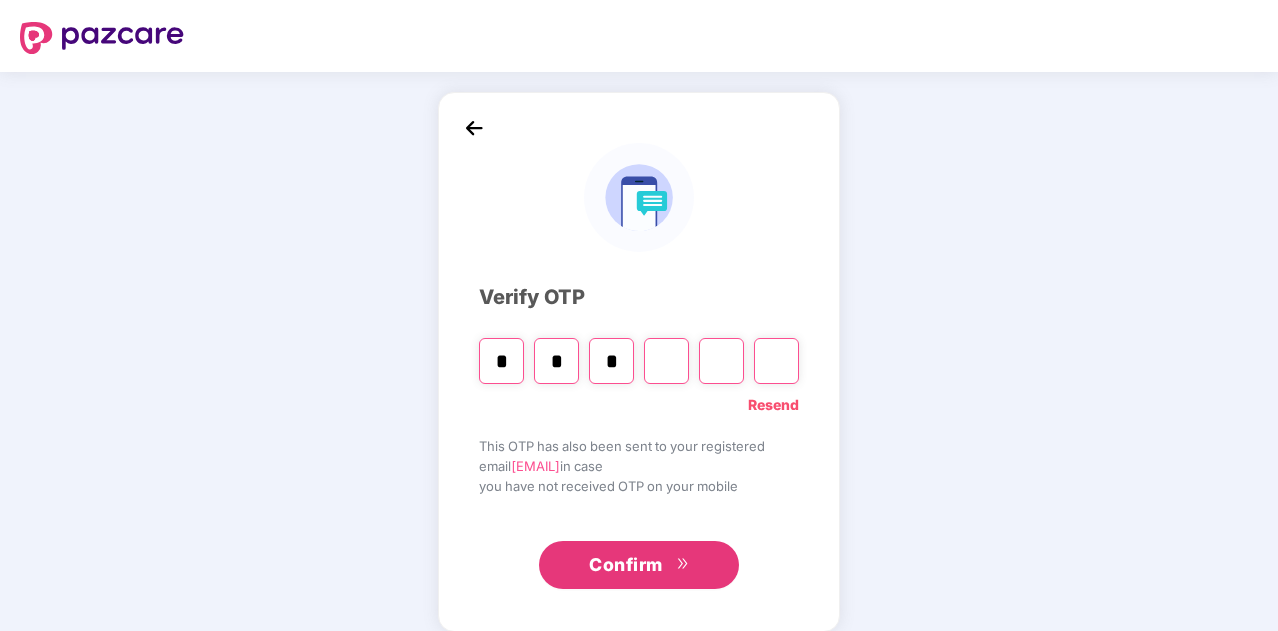 type on "*" 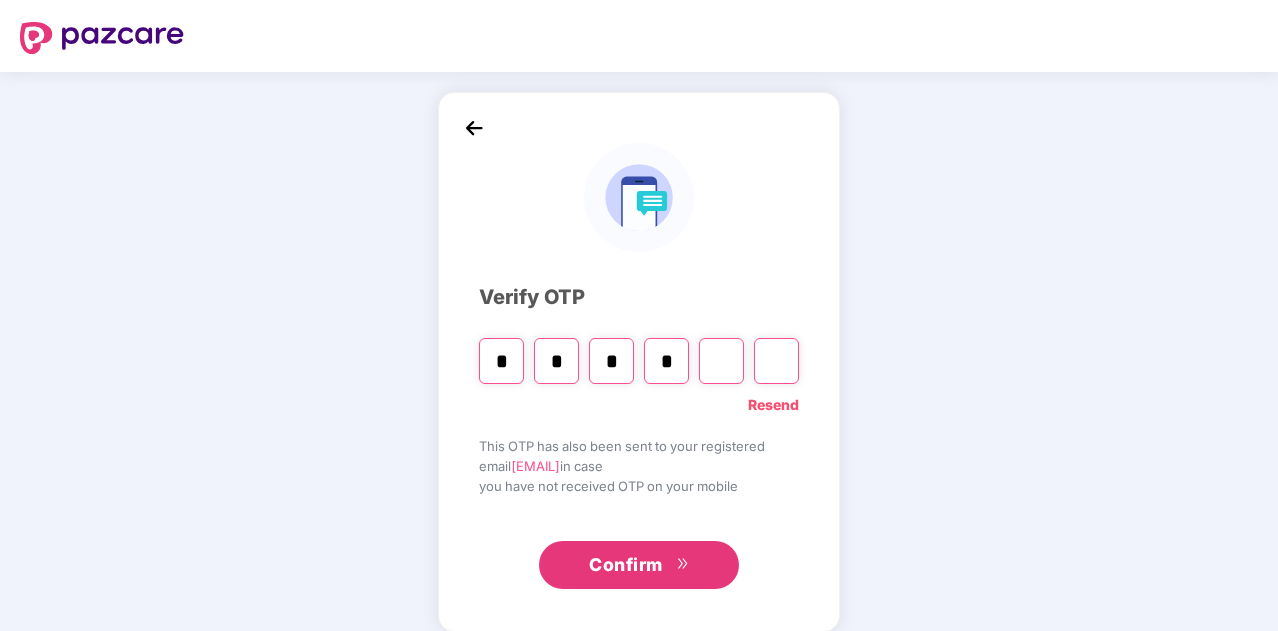 type on "*" 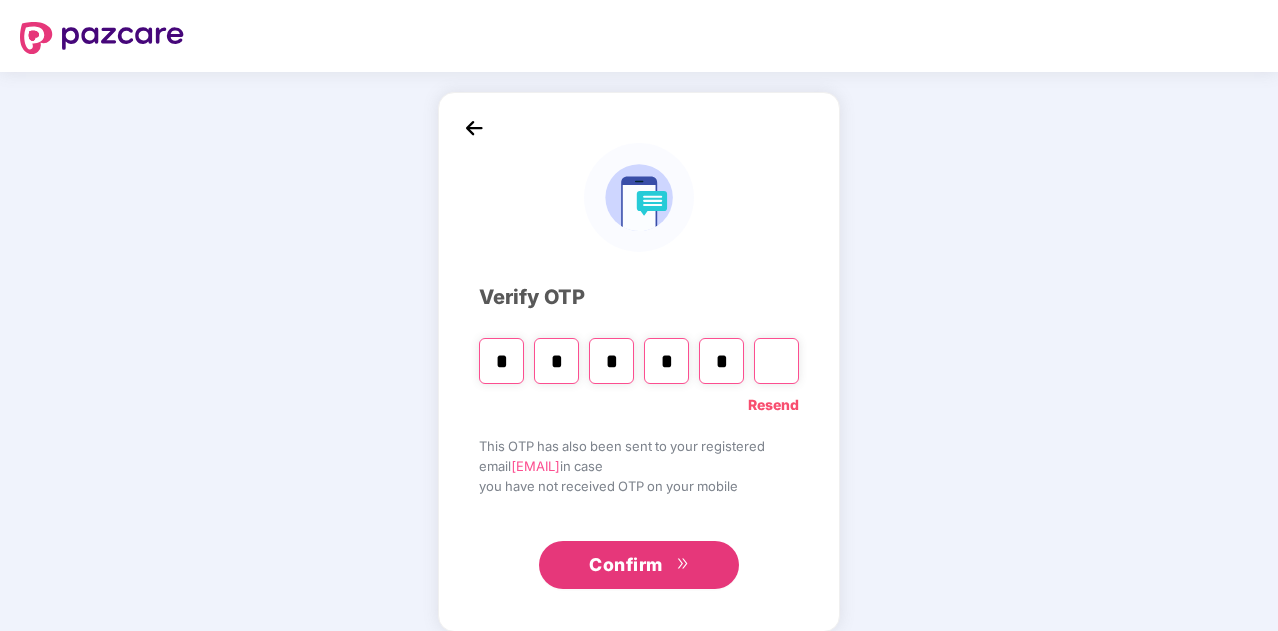 type on "*" 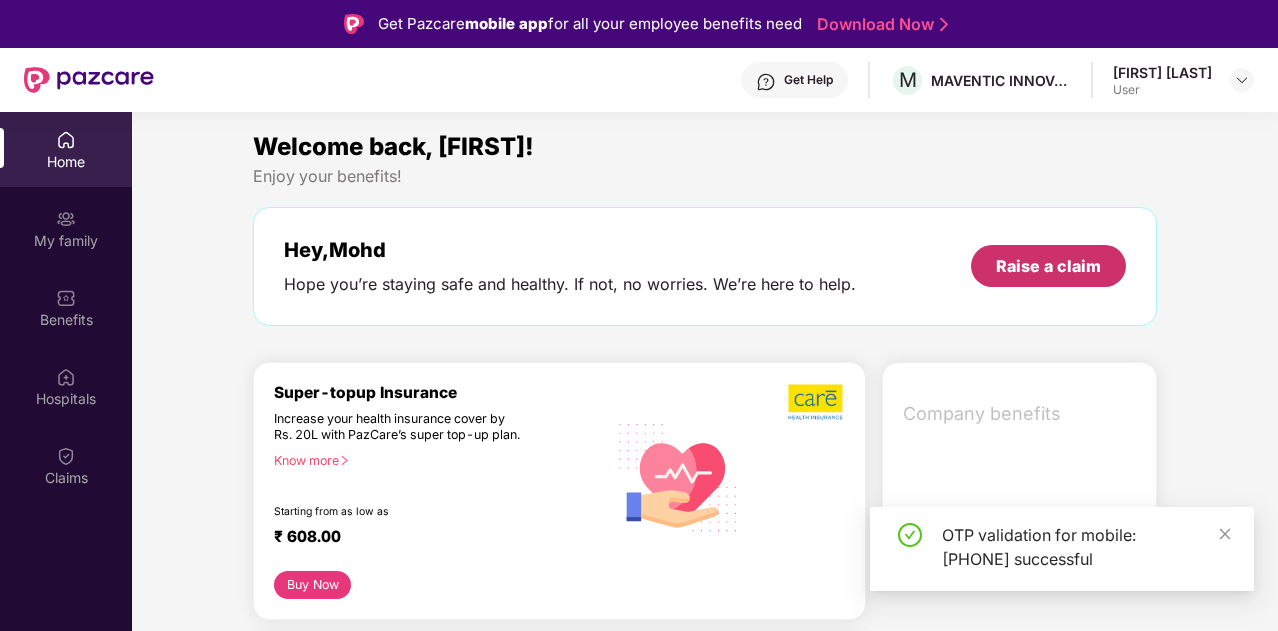 click on "Raise a claim" at bounding box center [1048, 266] 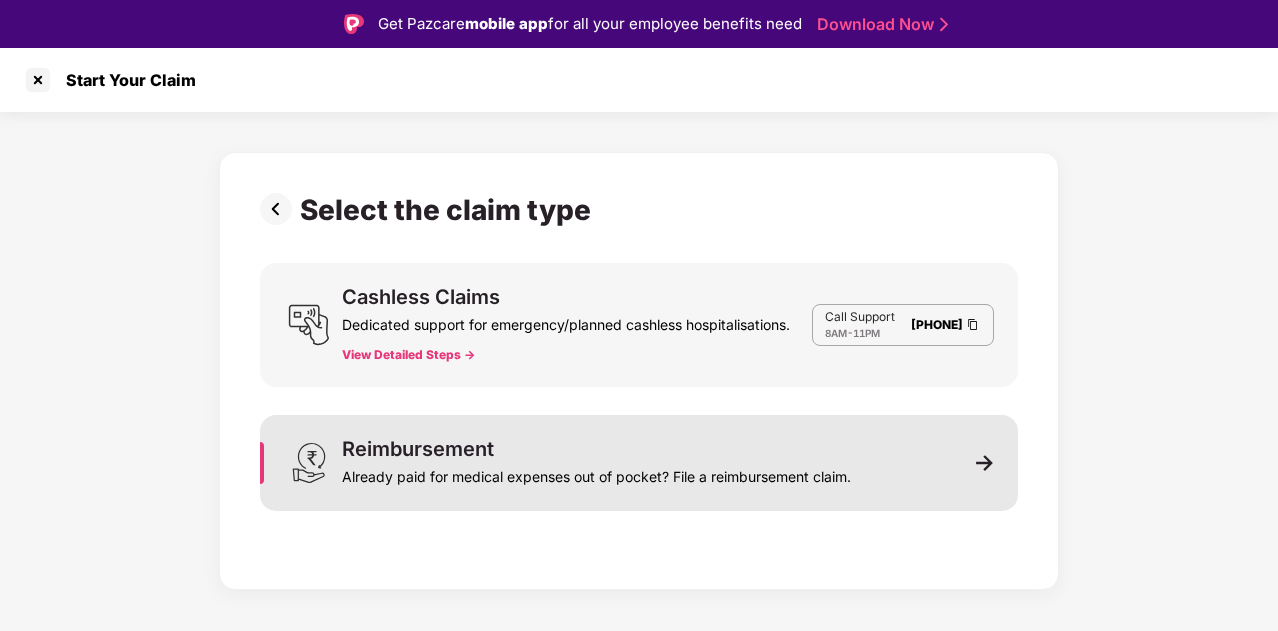 click on "Already paid for medical expenses out of pocket? File a reimbursement claim." at bounding box center (596, 473) 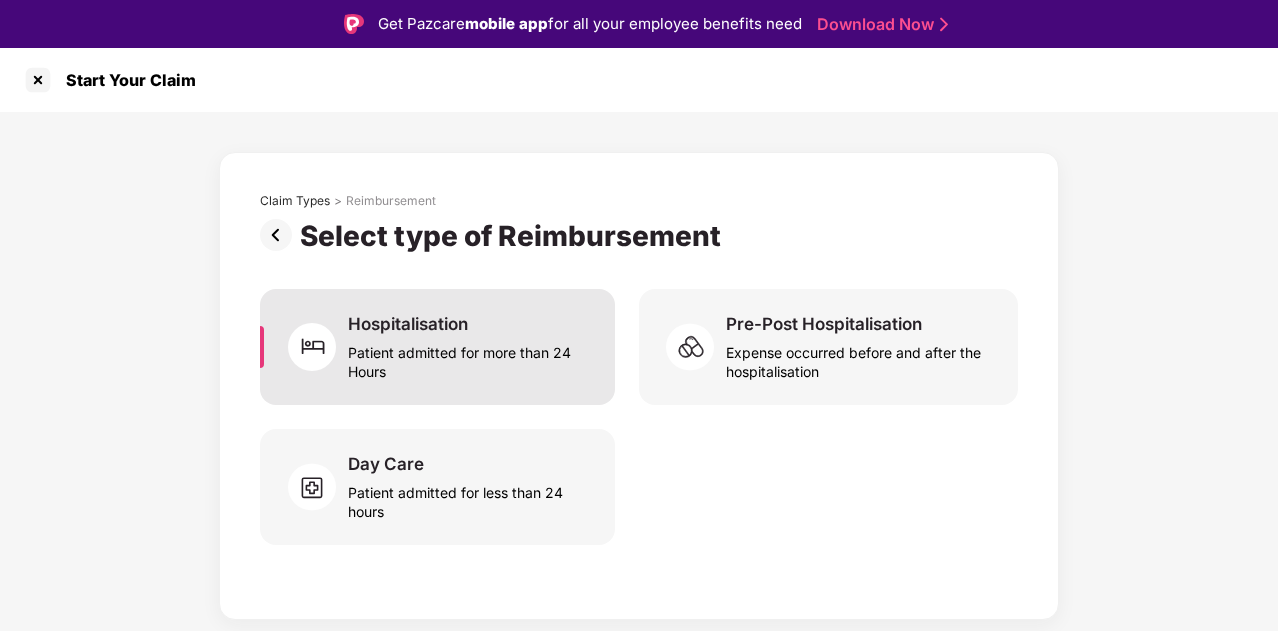click on "Patient admitted for more than 24 Hours" at bounding box center [469, 358] 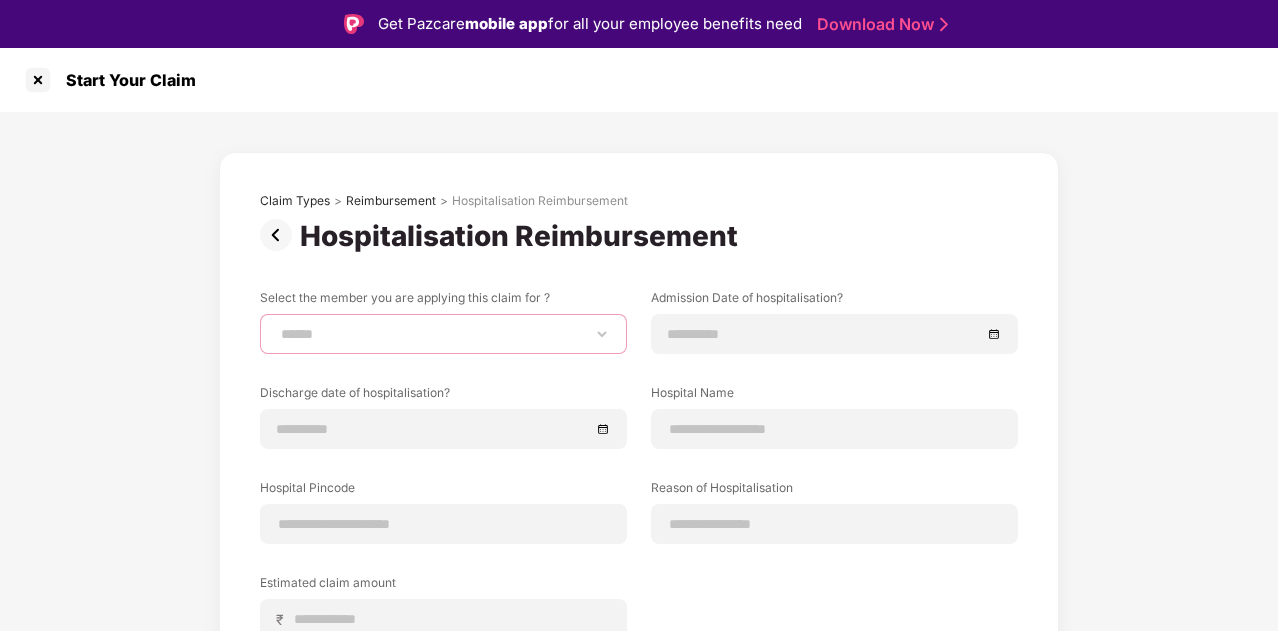 click on "**********" at bounding box center (443, 334) 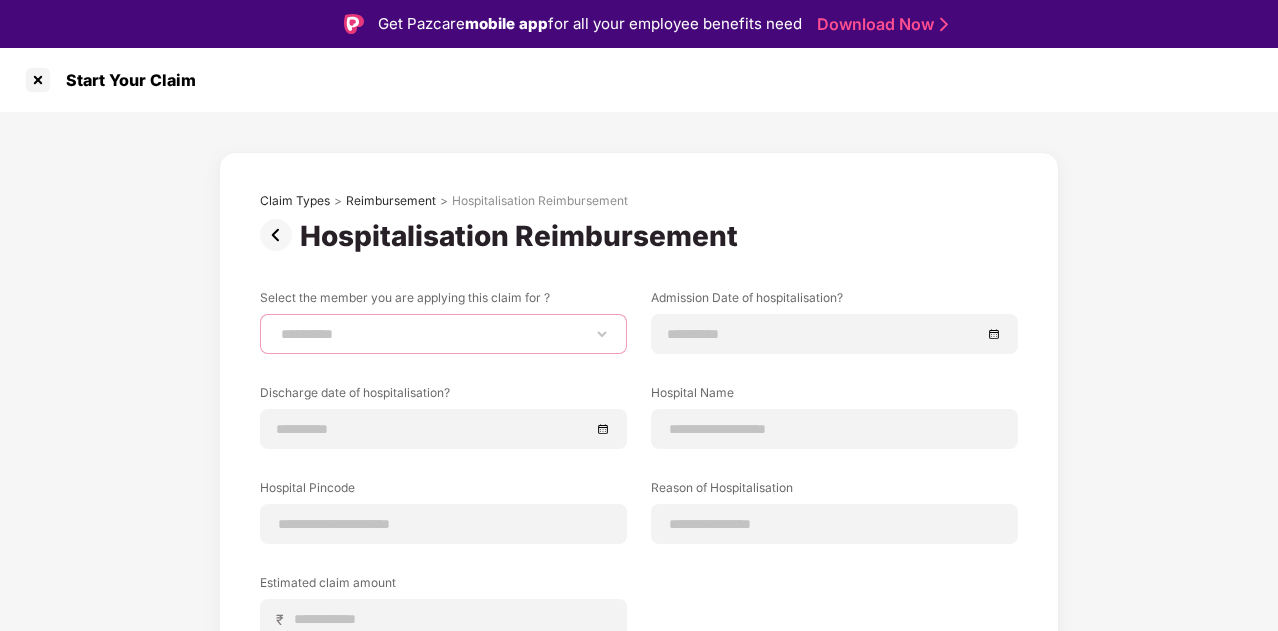 click on "**********" at bounding box center [443, 334] 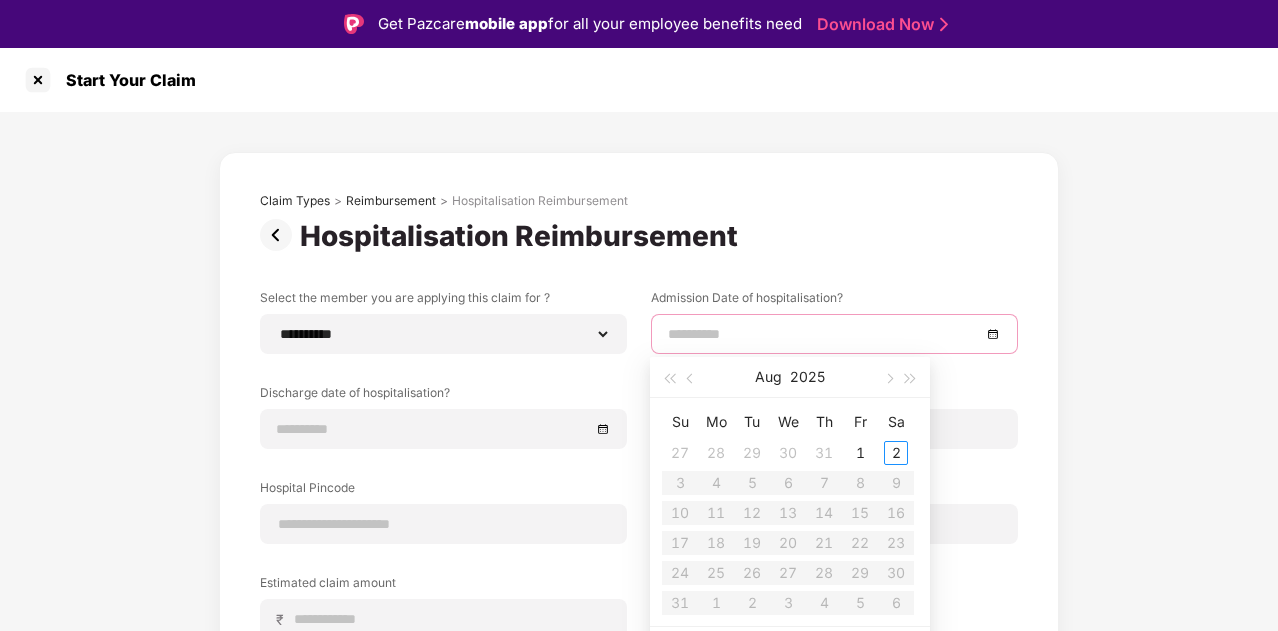 click at bounding box center (824, 334) 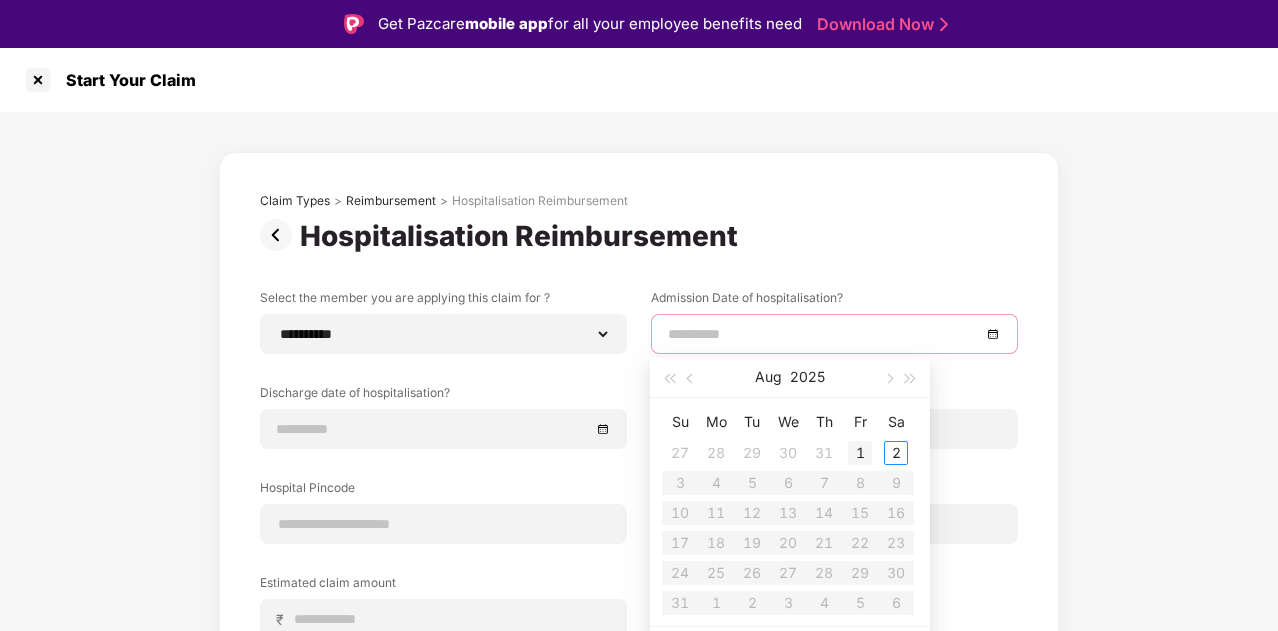 type on "**********" 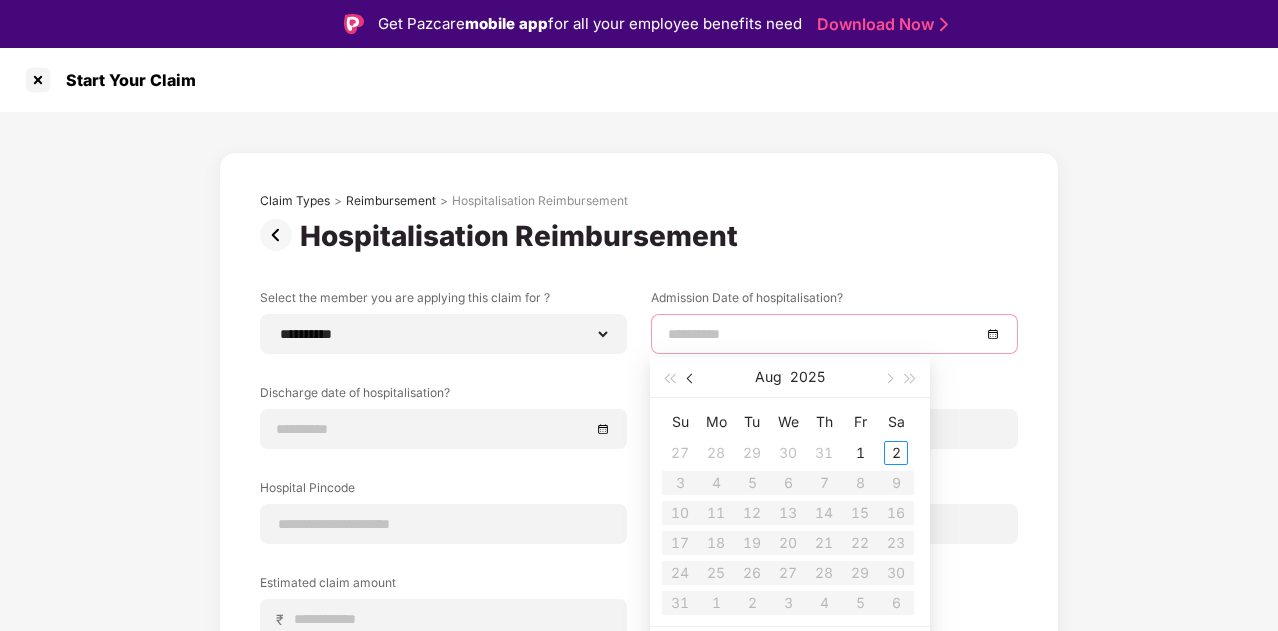 click at bounding box center [692, 379] 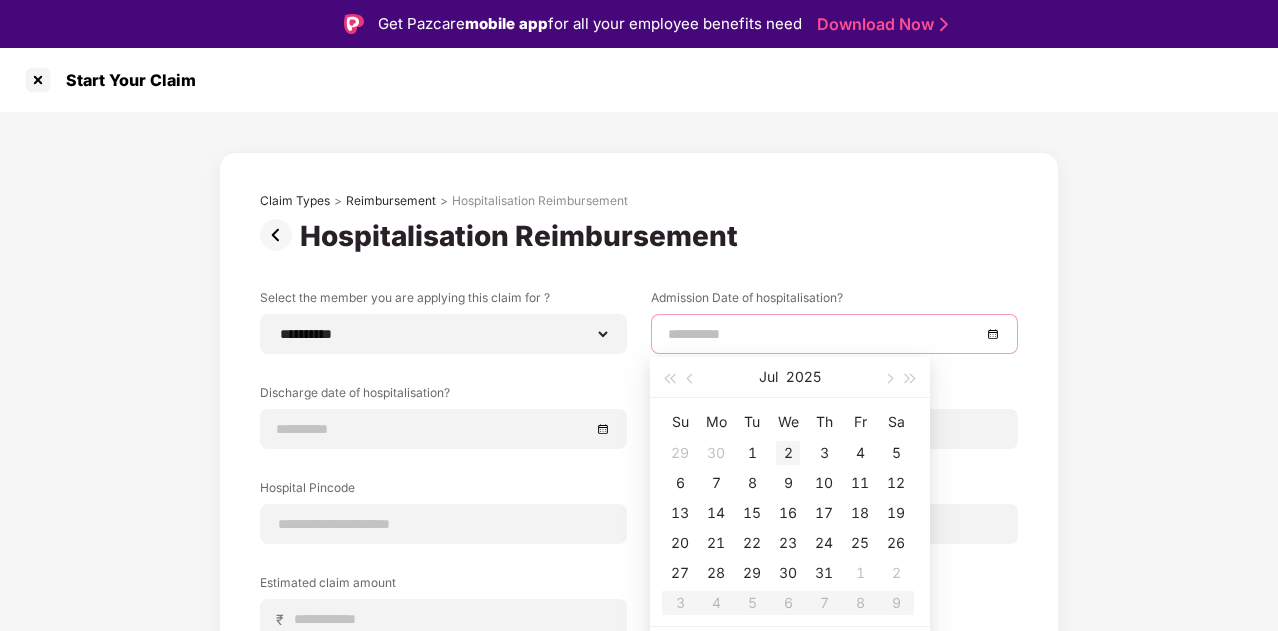 type on "**********" 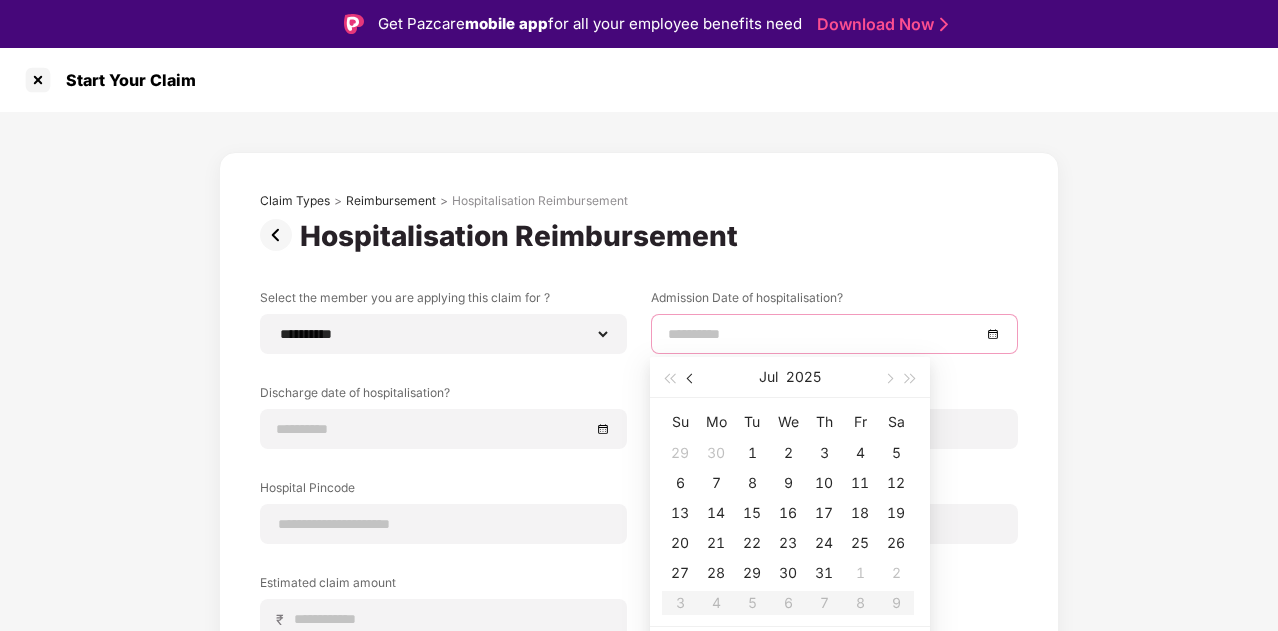 click at bounding box center (692, 379) 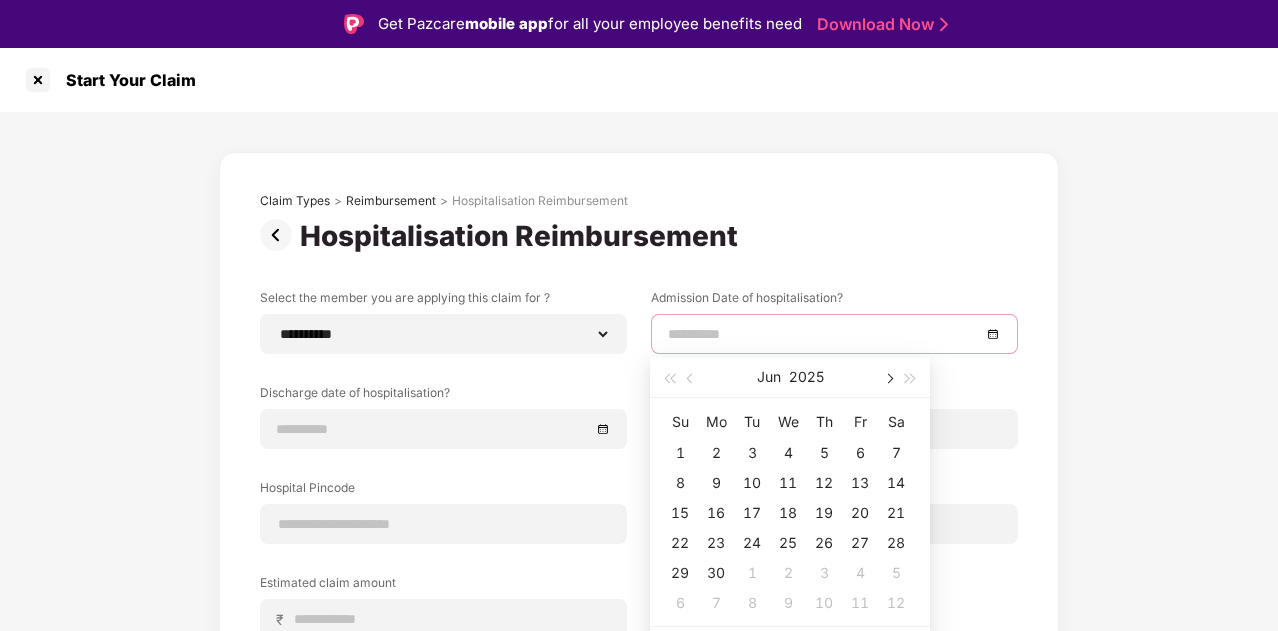 click at bounding box center (888, 377) 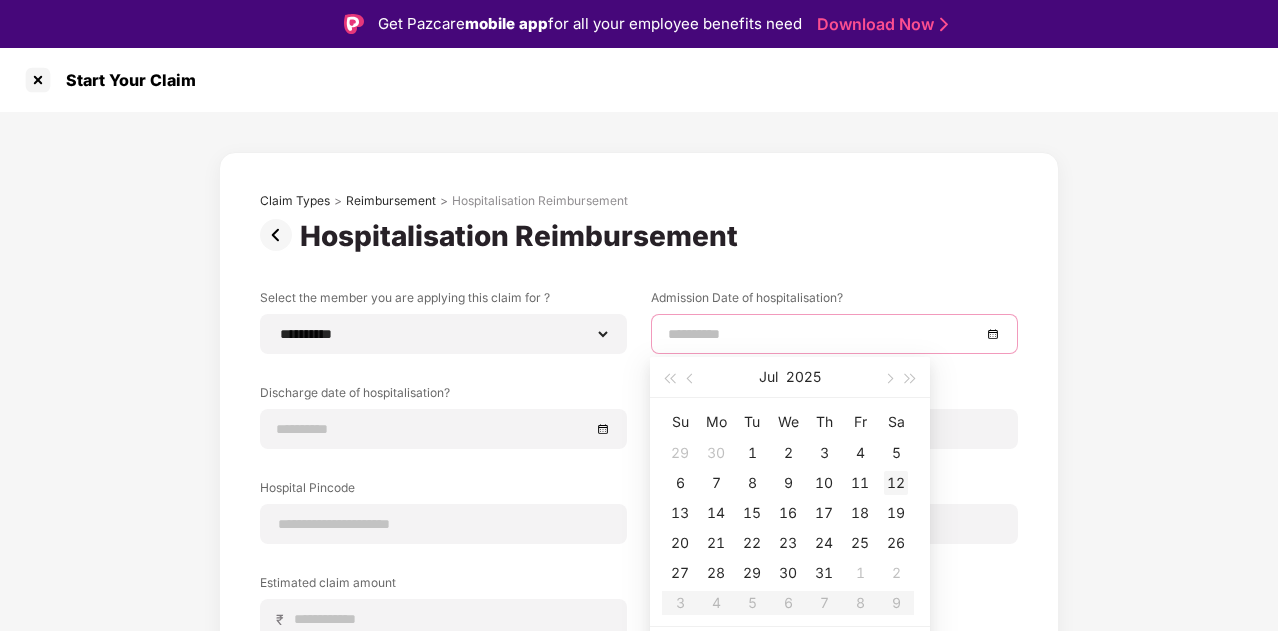 type on "**********" 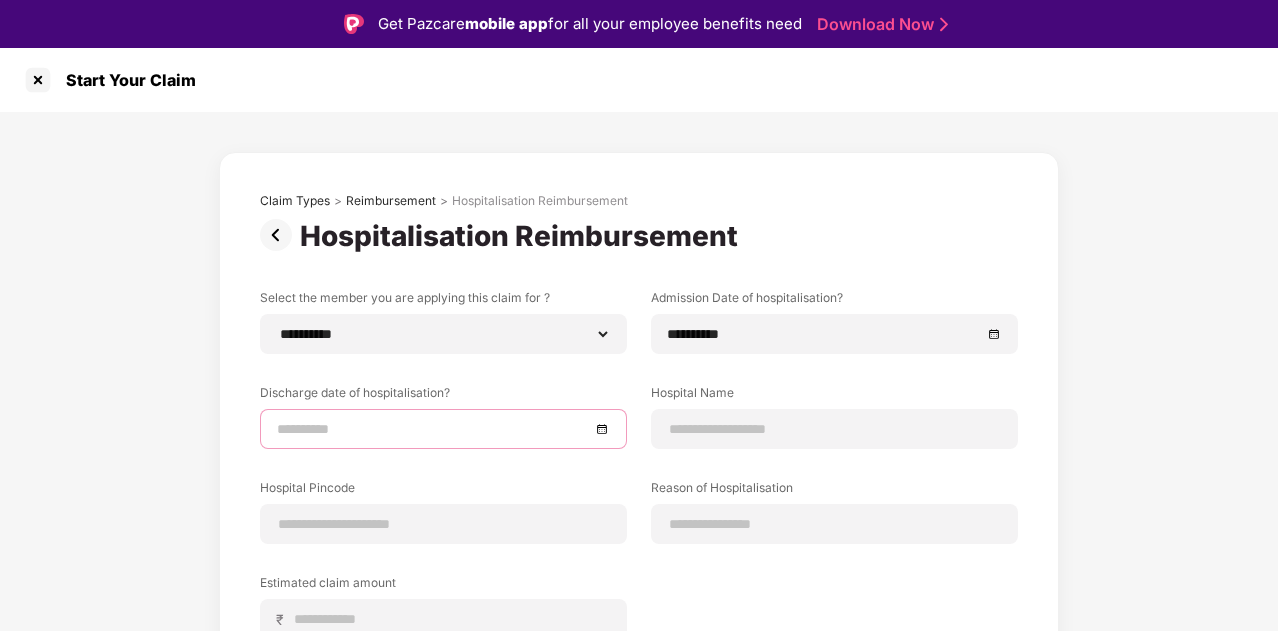 click at bounding box center [433, 429] 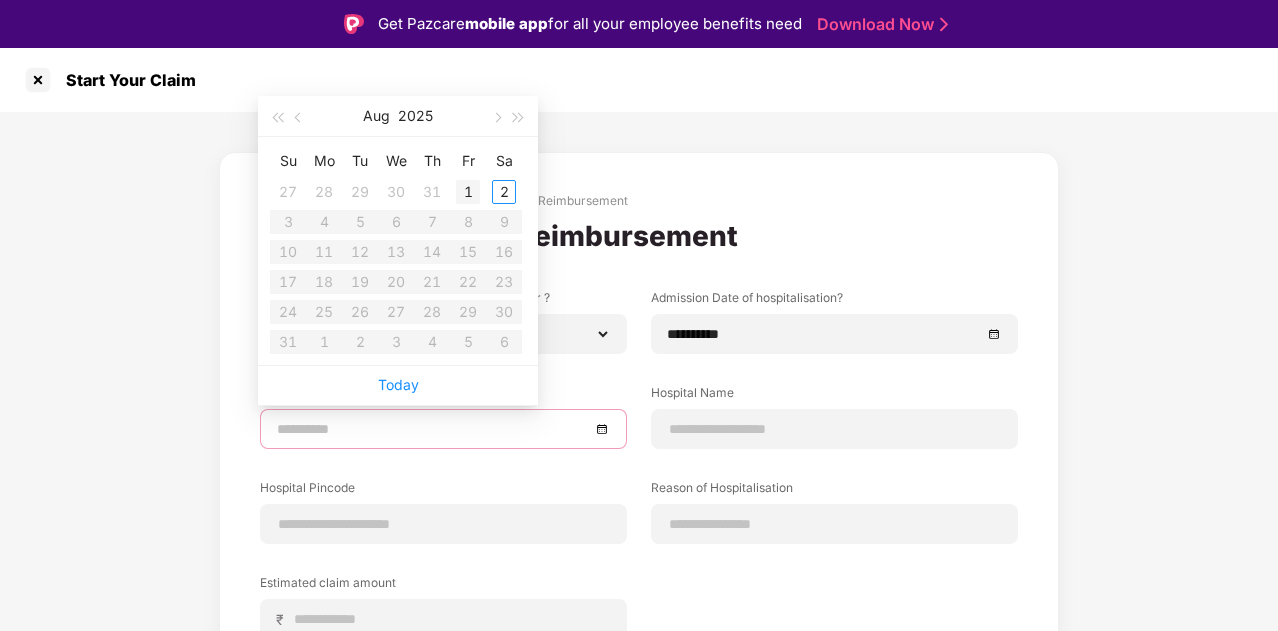 type on "**********" 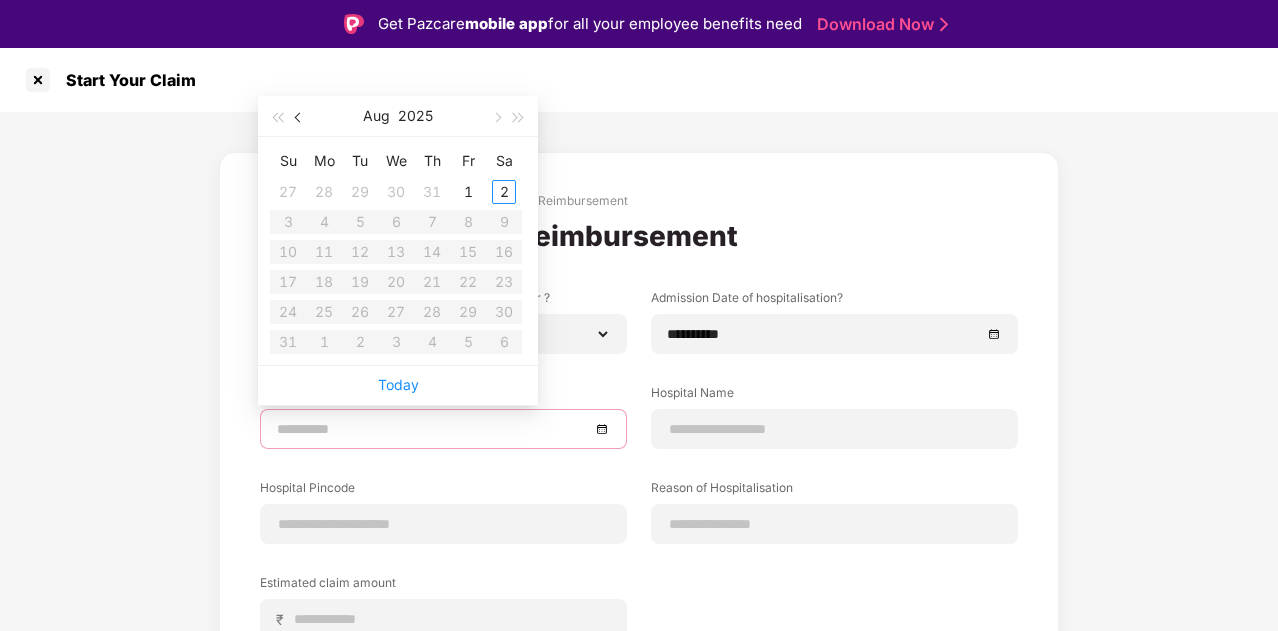 click at bounding box center [300, 118] 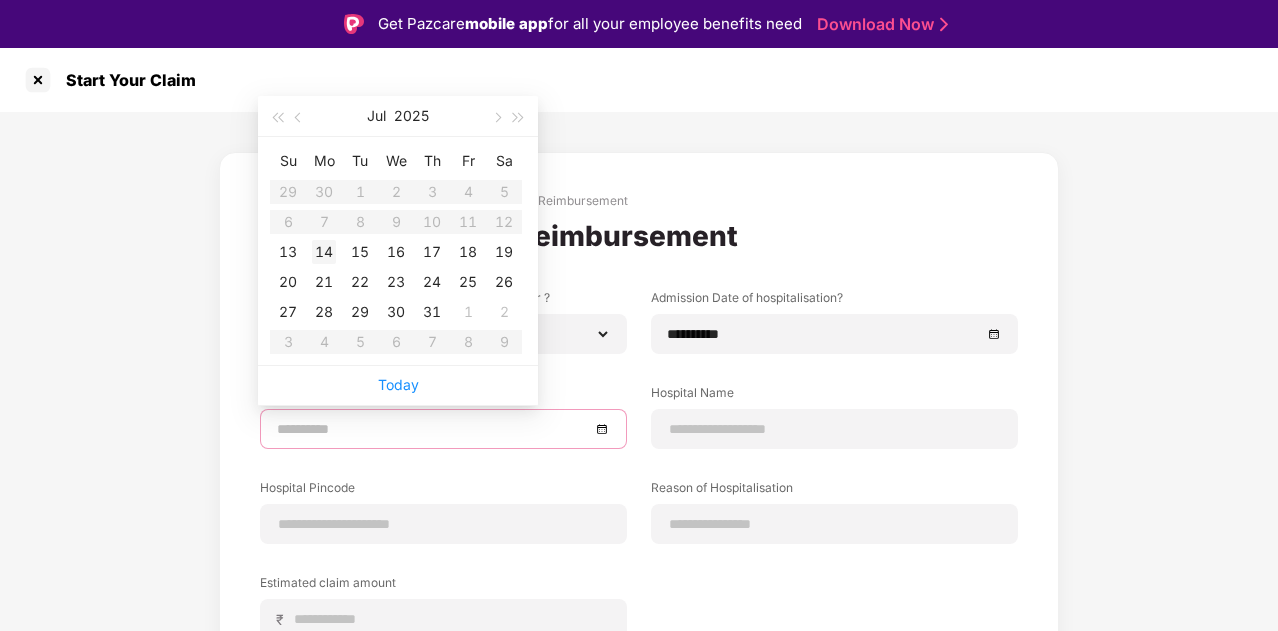 type on "**********" 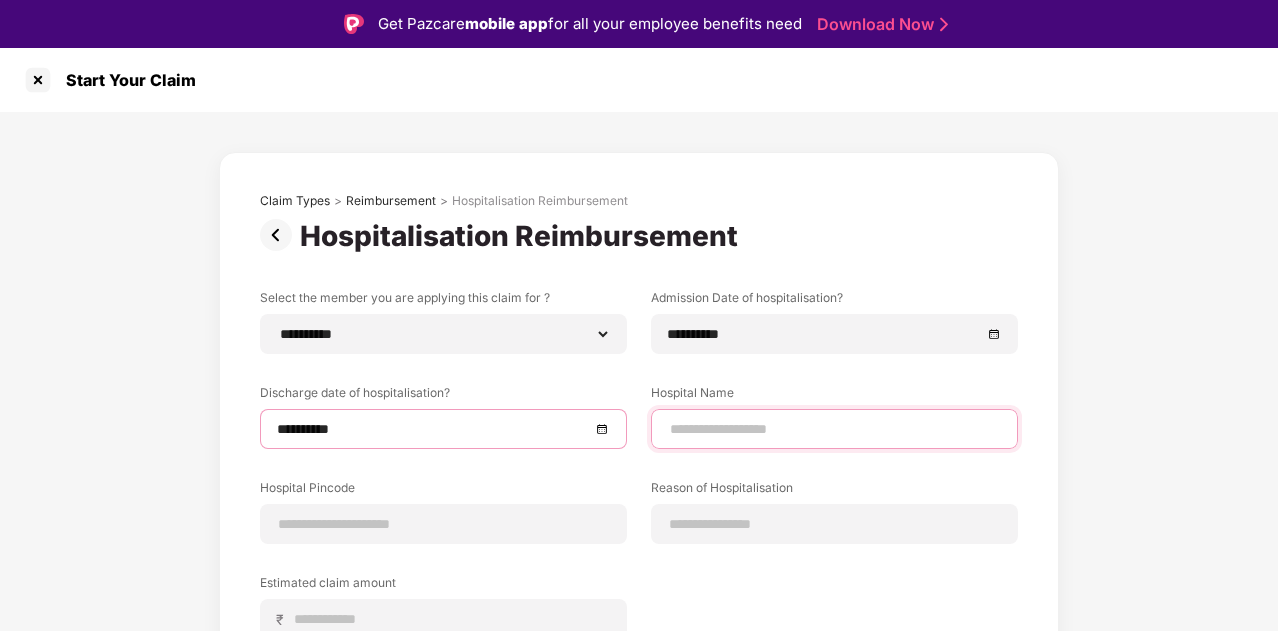click at bounding box center [834, 429] 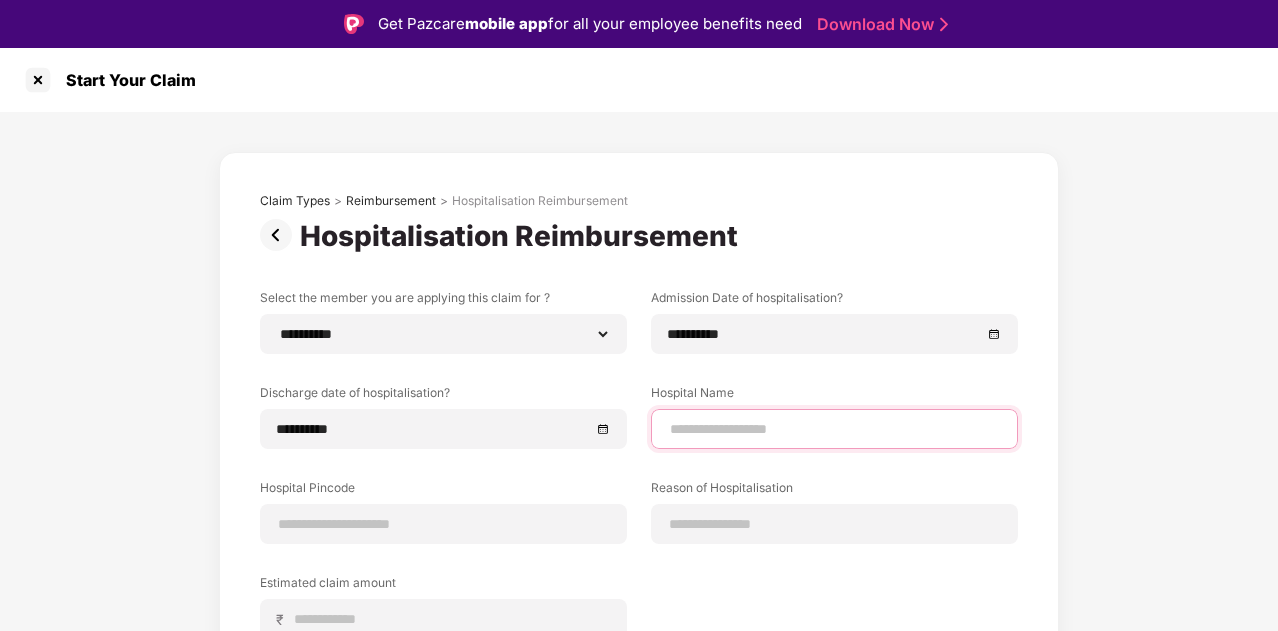 type on "**********" 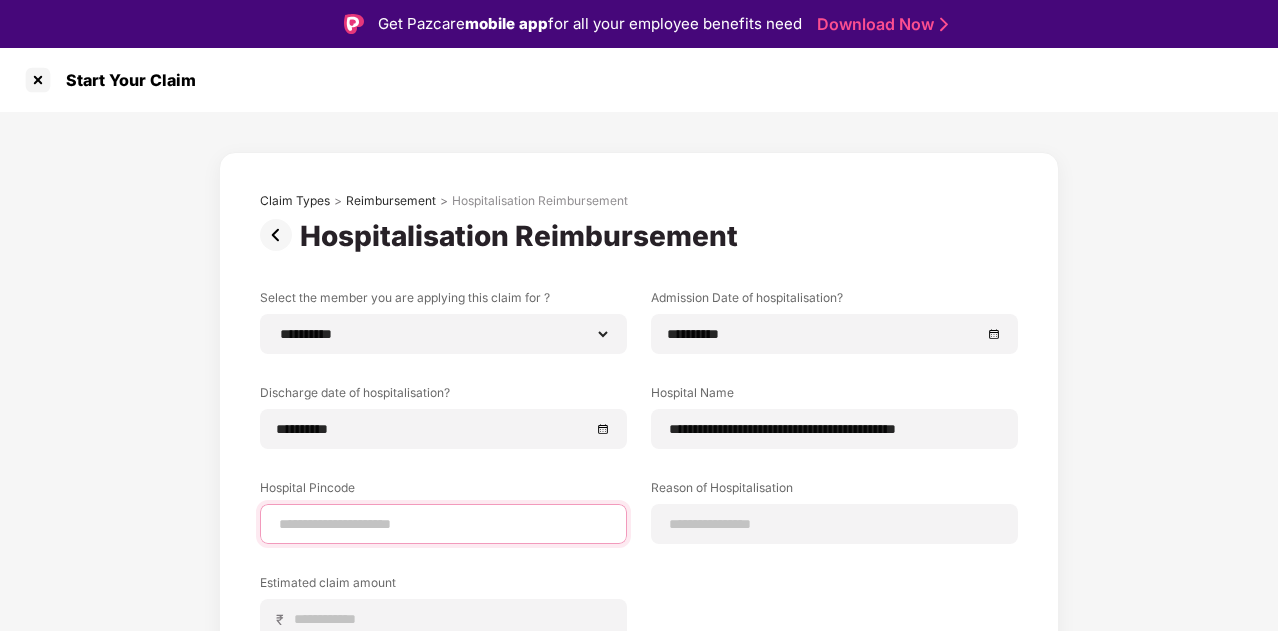 click at bounding box center (443, 524) 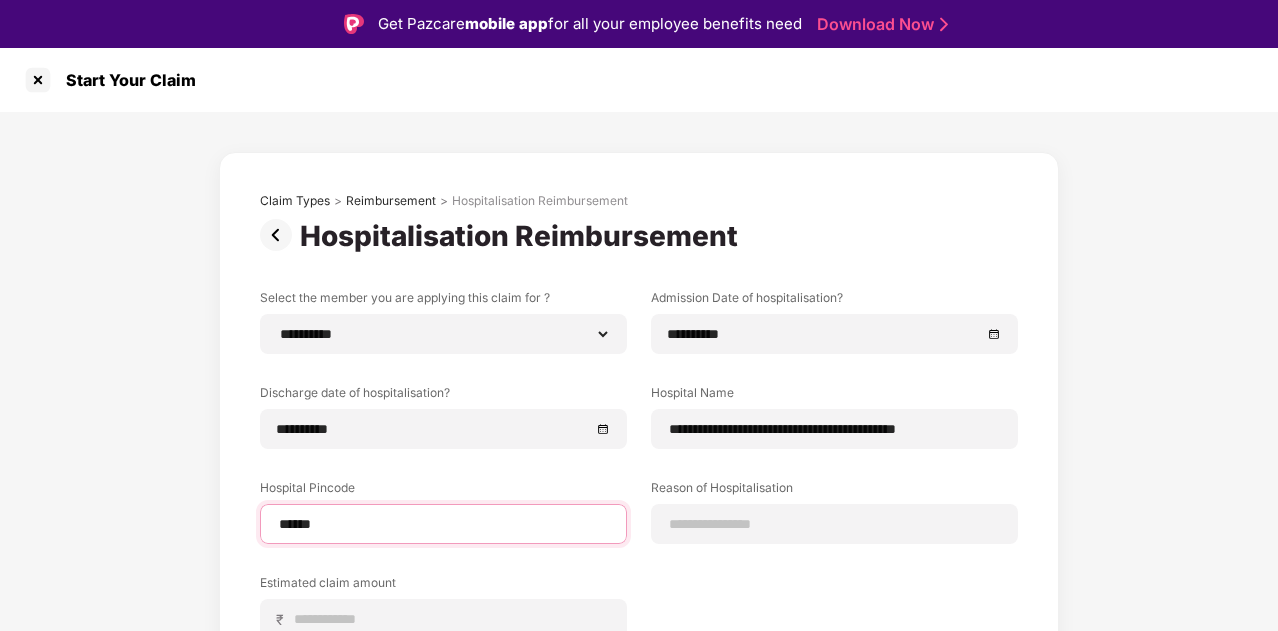 select on "********" 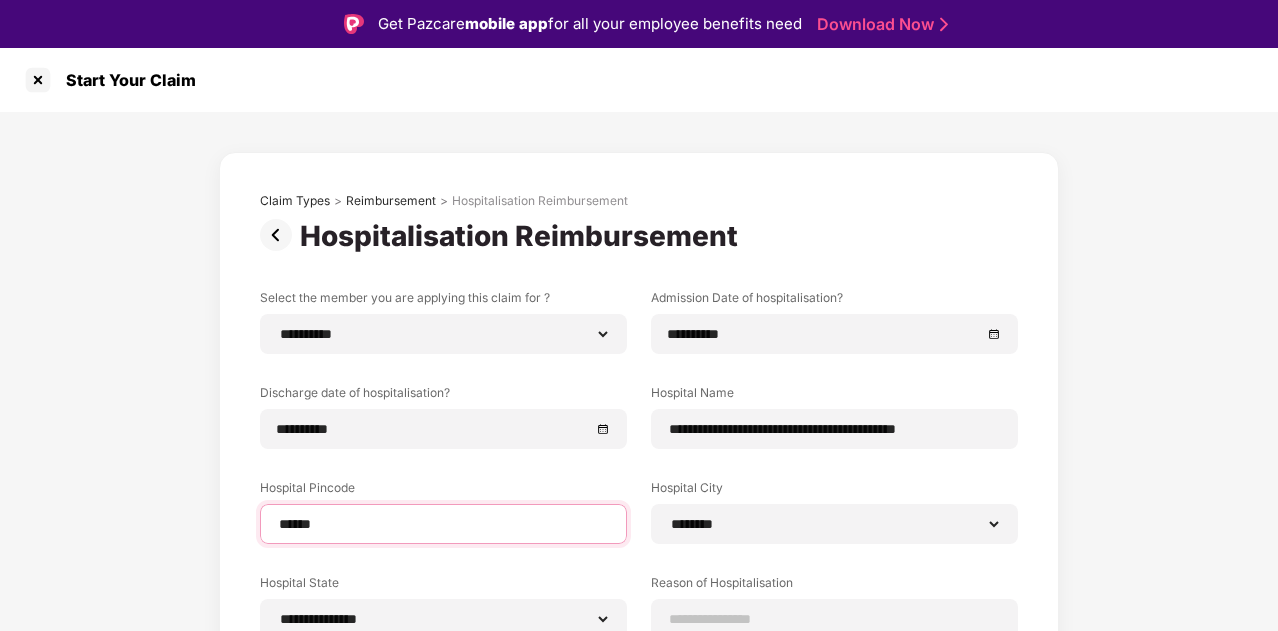 drag, startPoint x: 364, startPoint y: 528, endPoint x: 220, endPoint y: 528, distance: 144 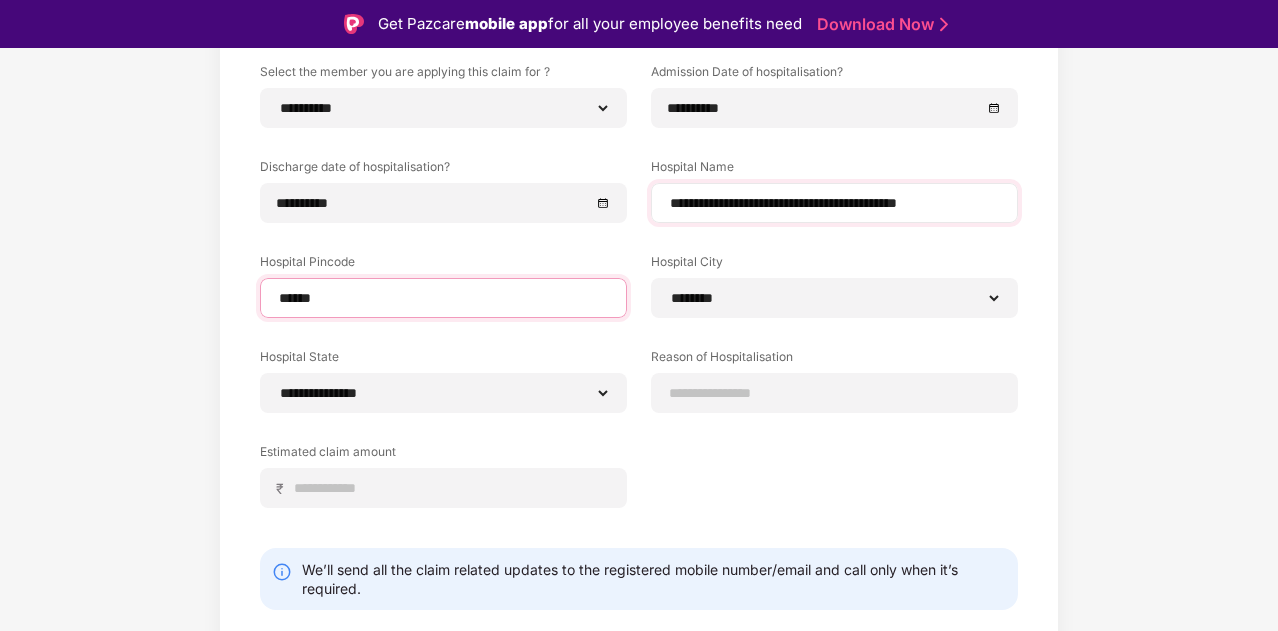 scroll, scrollTop: 279, scrollLeft: 0, axis: vertical 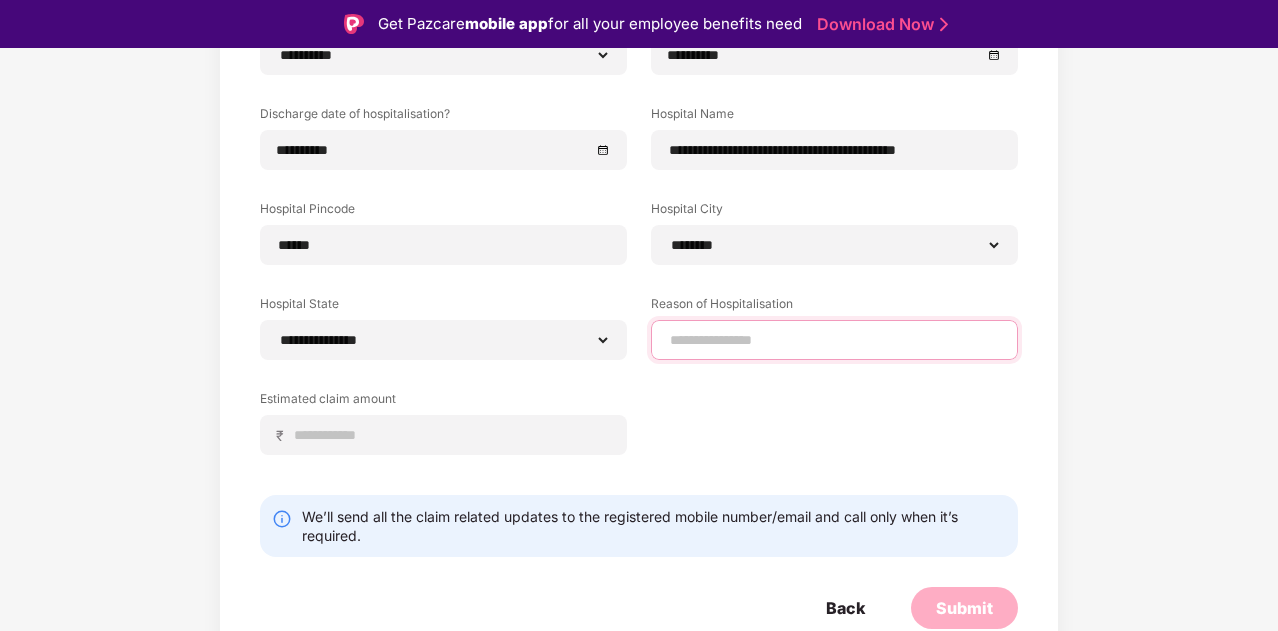 click at bounding box center (834, 340) 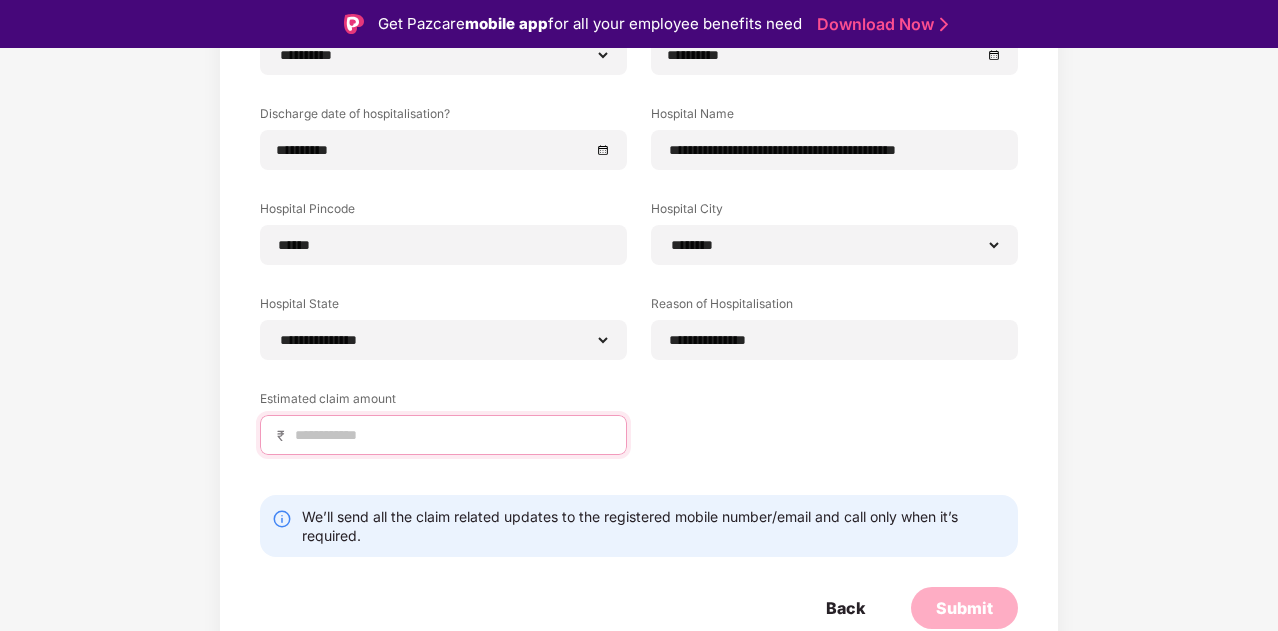 click at bounding box center [451, 435] 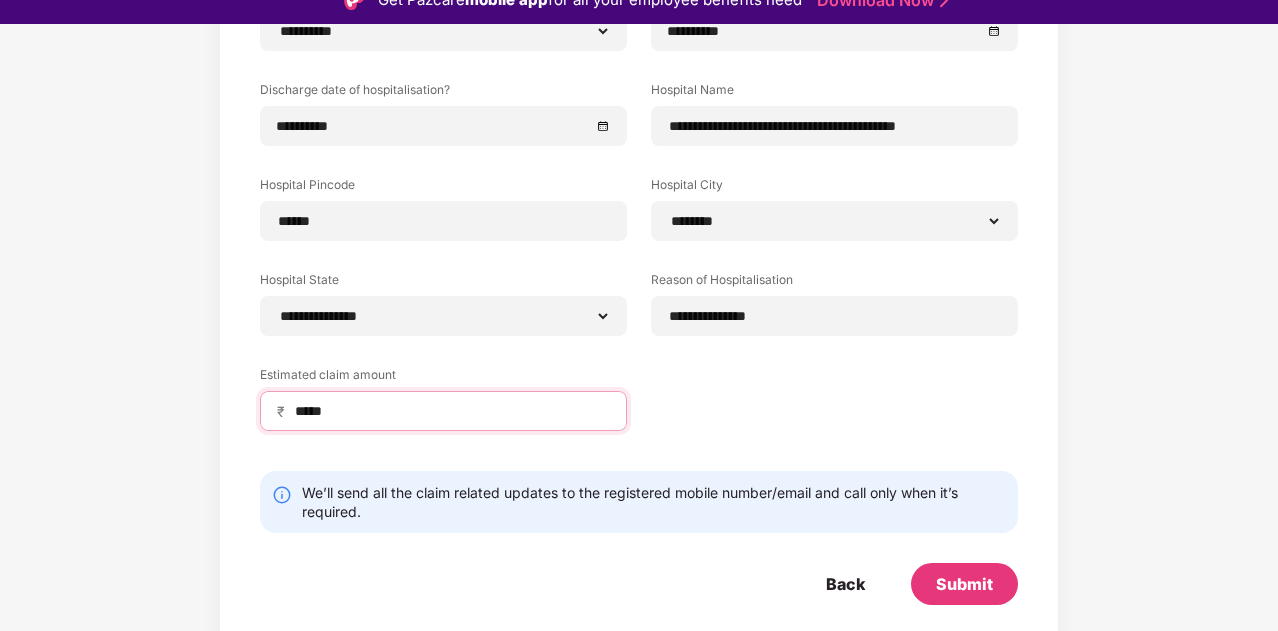 scroll, scrollTop: 48, scrollLeft: 0, axis: vertical 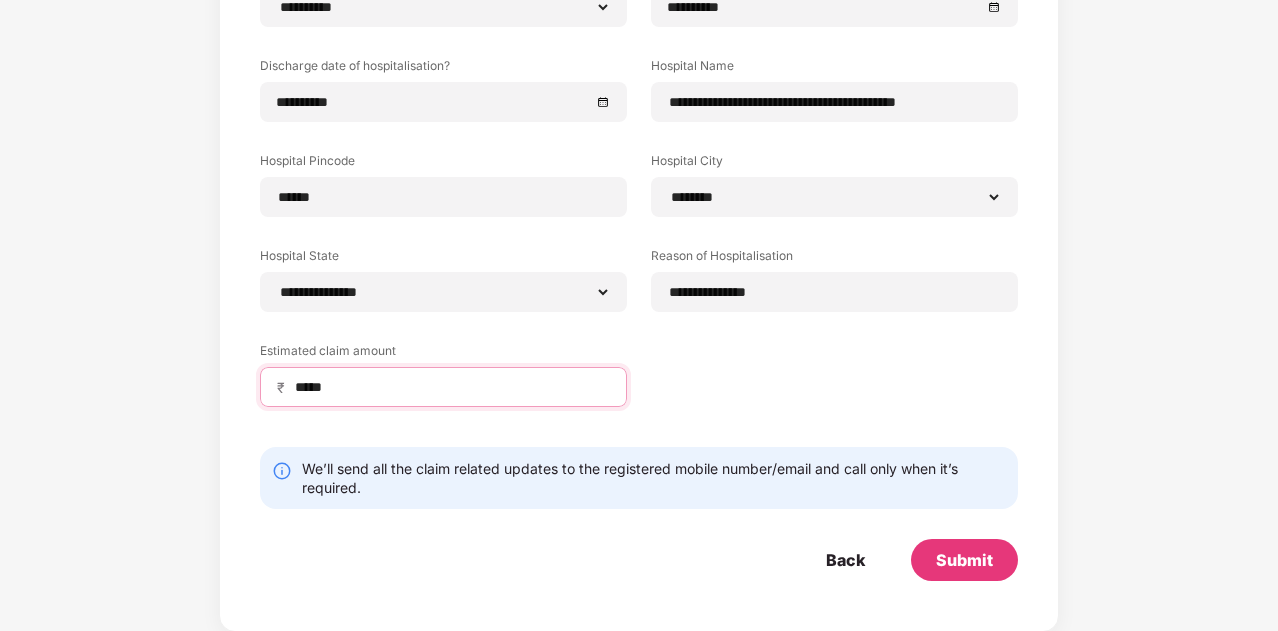 type on "*****" 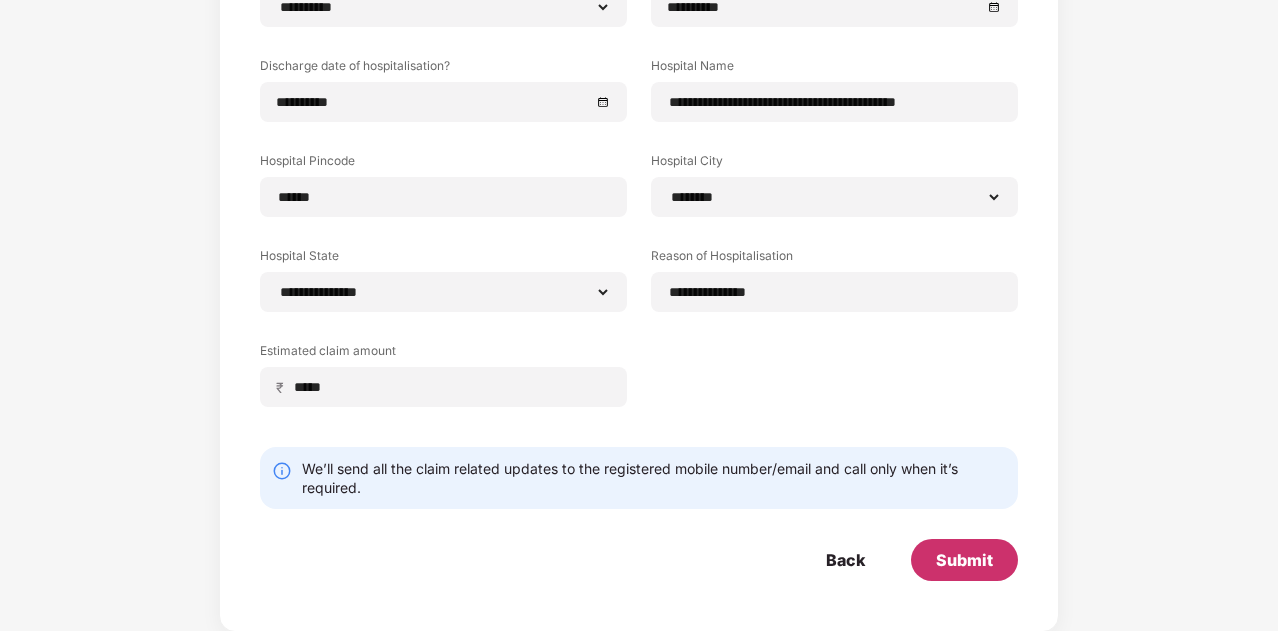 click on "Submit" at bounding box center [964, 560] 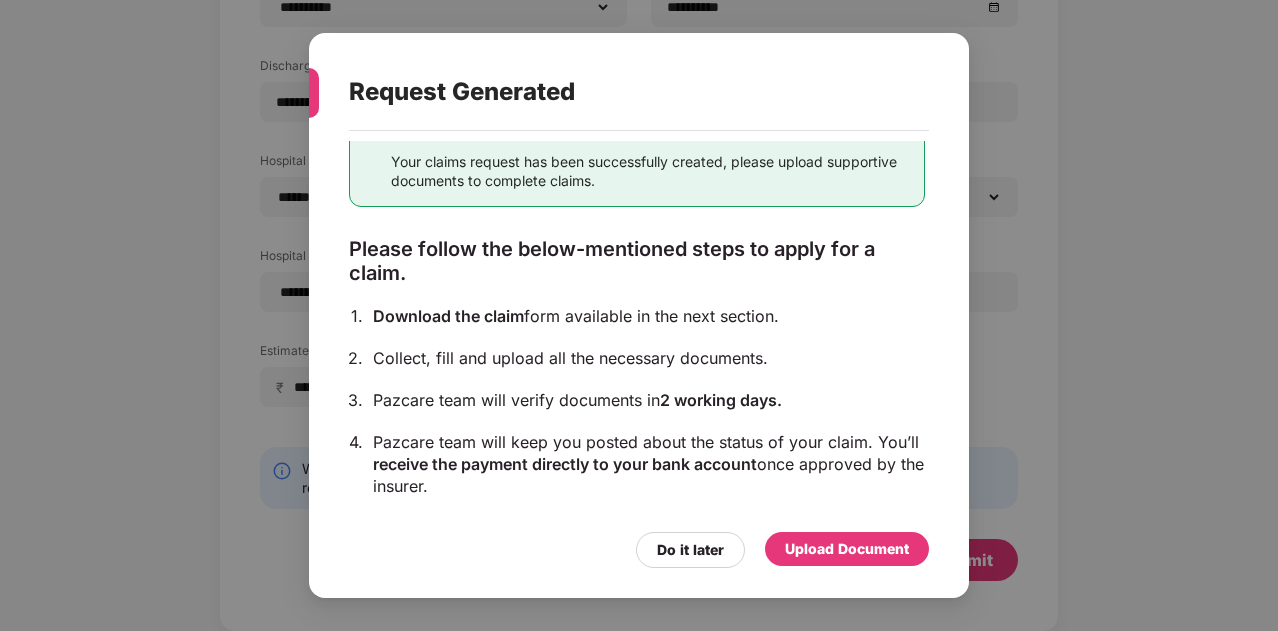 scroll, scrollTop: 171, scrollLeft: 0, axis: vertical 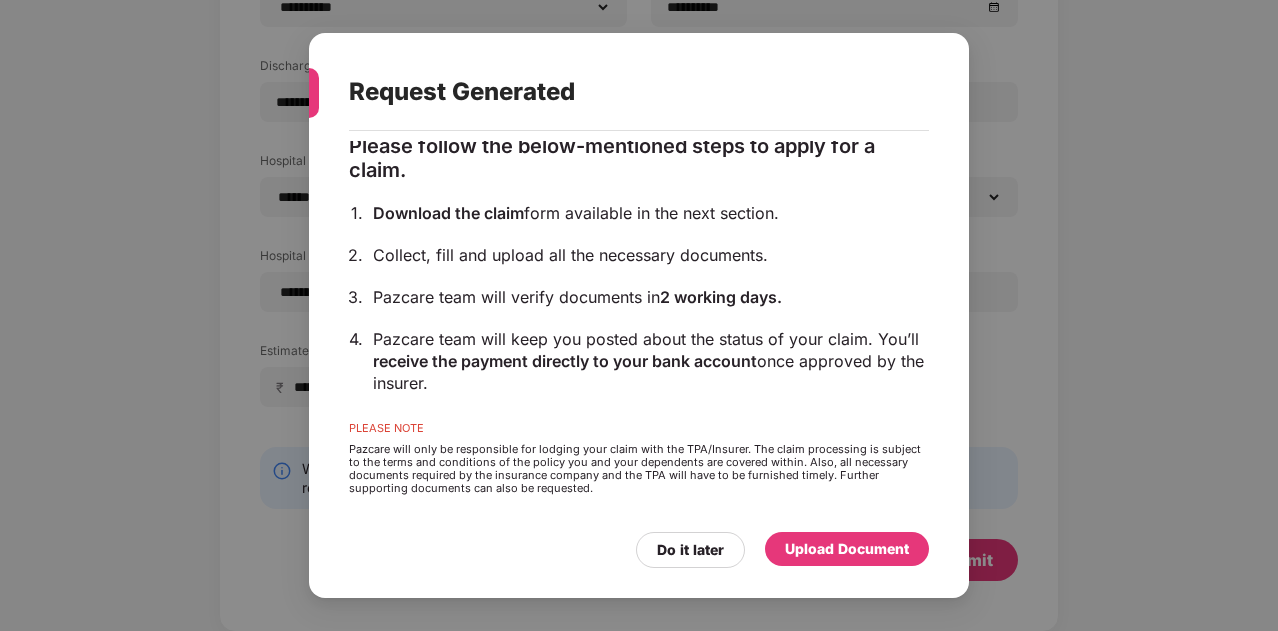 click on "Upload Document" at bounding box center (847, 549) 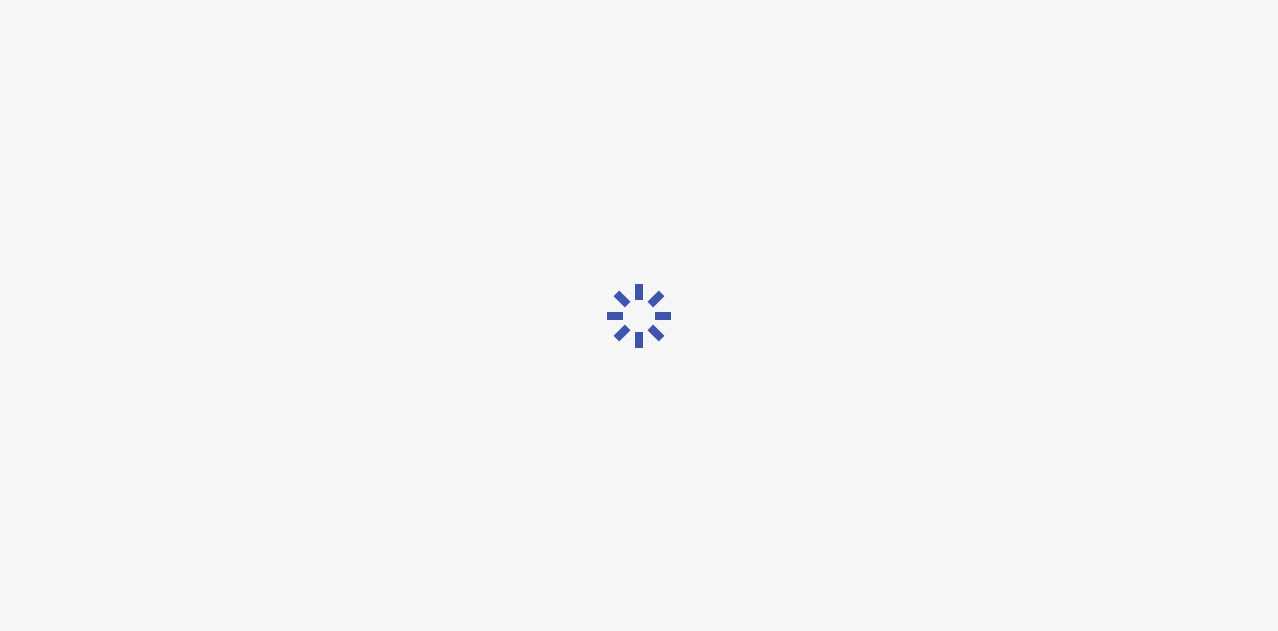 scroll, scrollTop: 0, scrollLeft: 0, axis: both 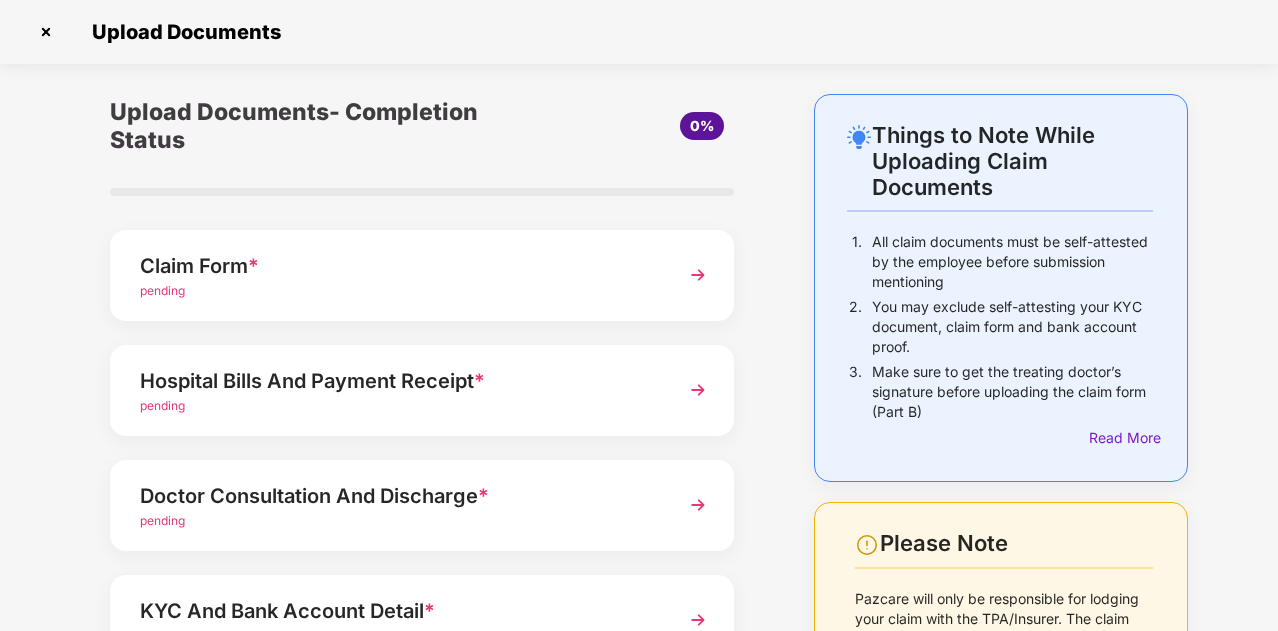 click on "Claim Form *" at bounding box center [398, 266] 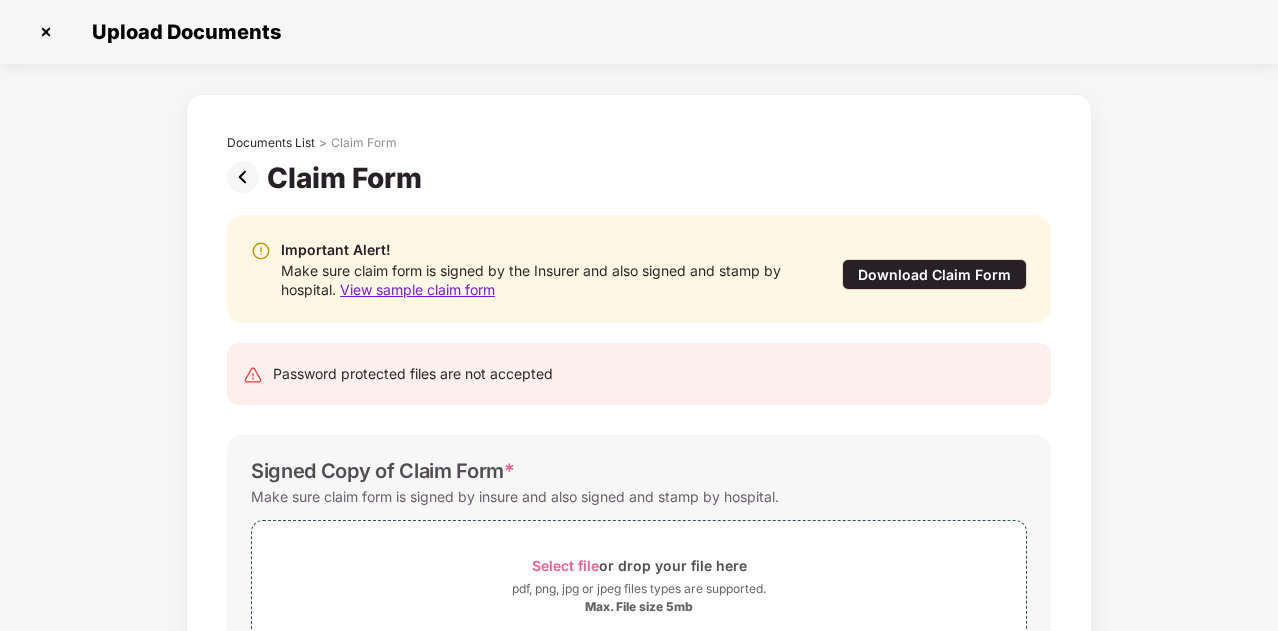 scroll, scrollTop: 0, scrollLeft: 0, axis: both 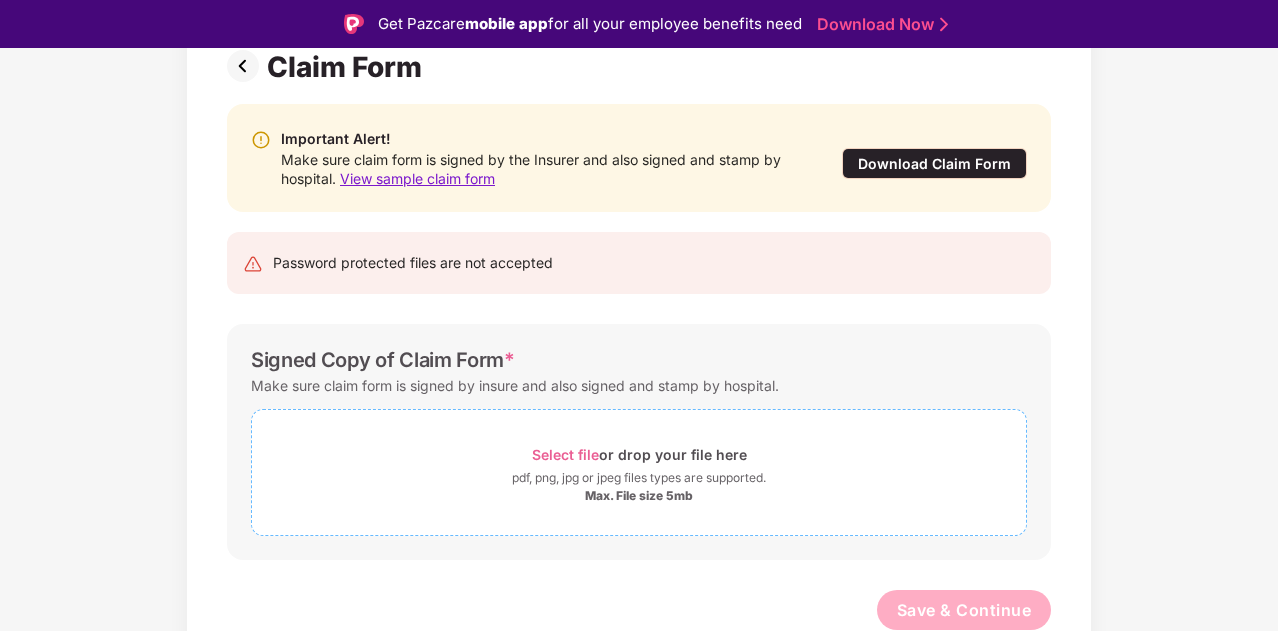 click on "Select file" at bounding box center [565, 454] 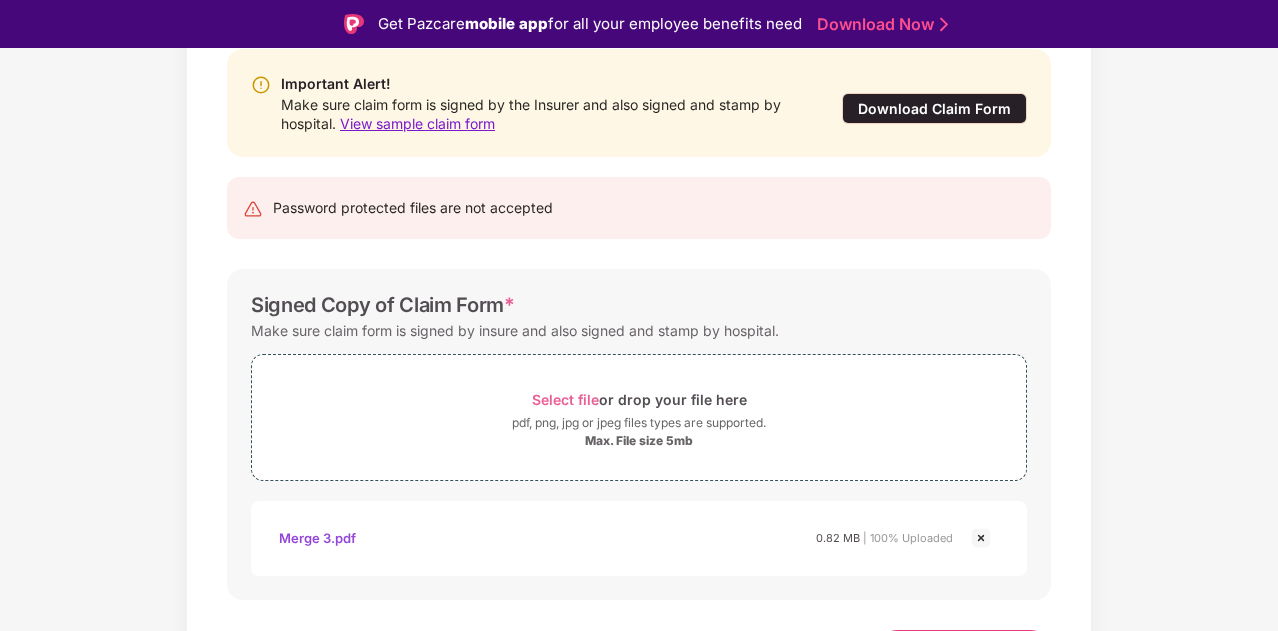 scroll, scrollTop: 254, scrollLeft: 0, axis: vertical 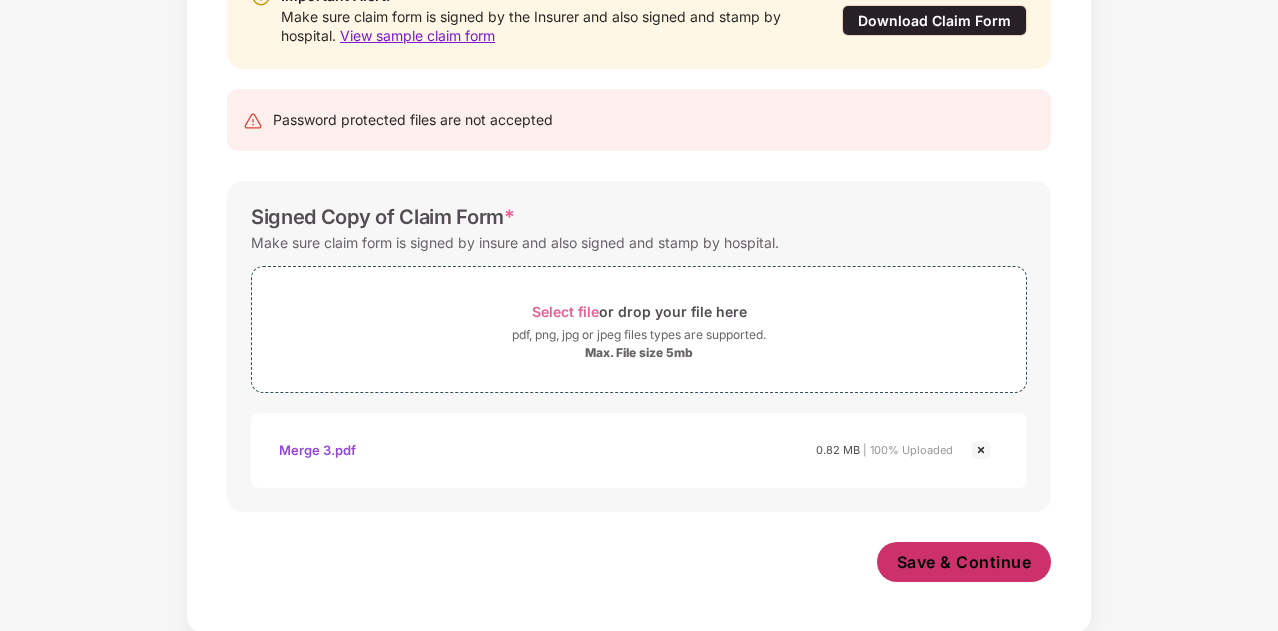 click on "Save & Continue" at bounding box center [964, 562] 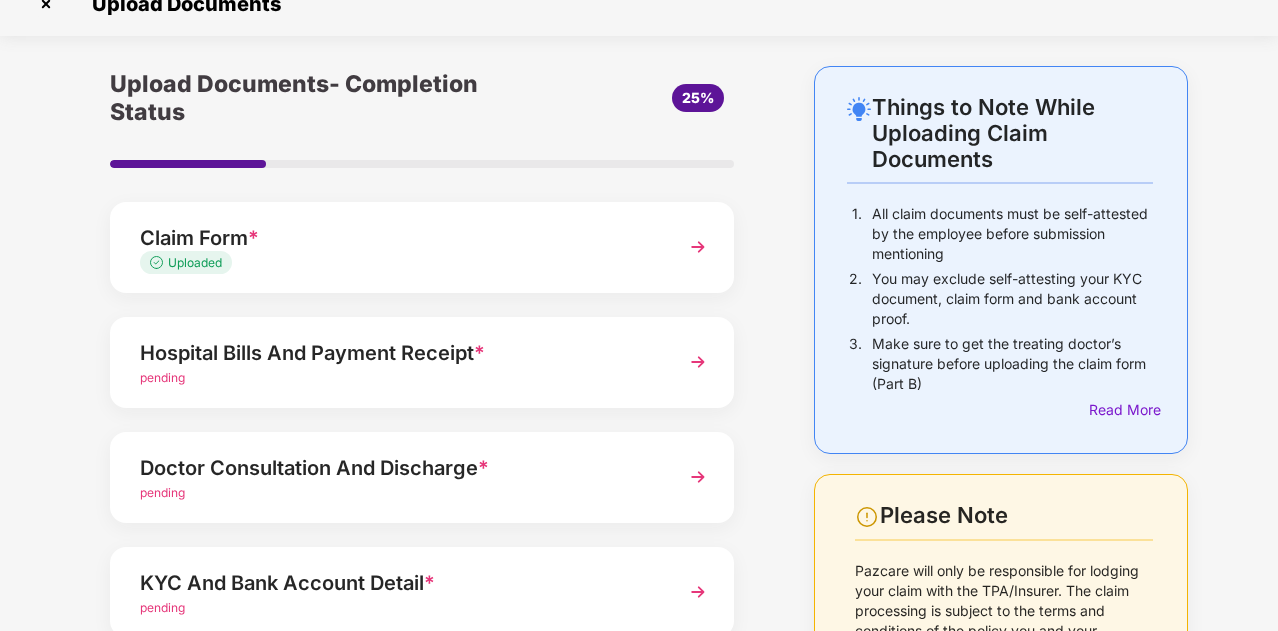 scroll, scrollTop: 0, scrollLeft: 0, axis: both 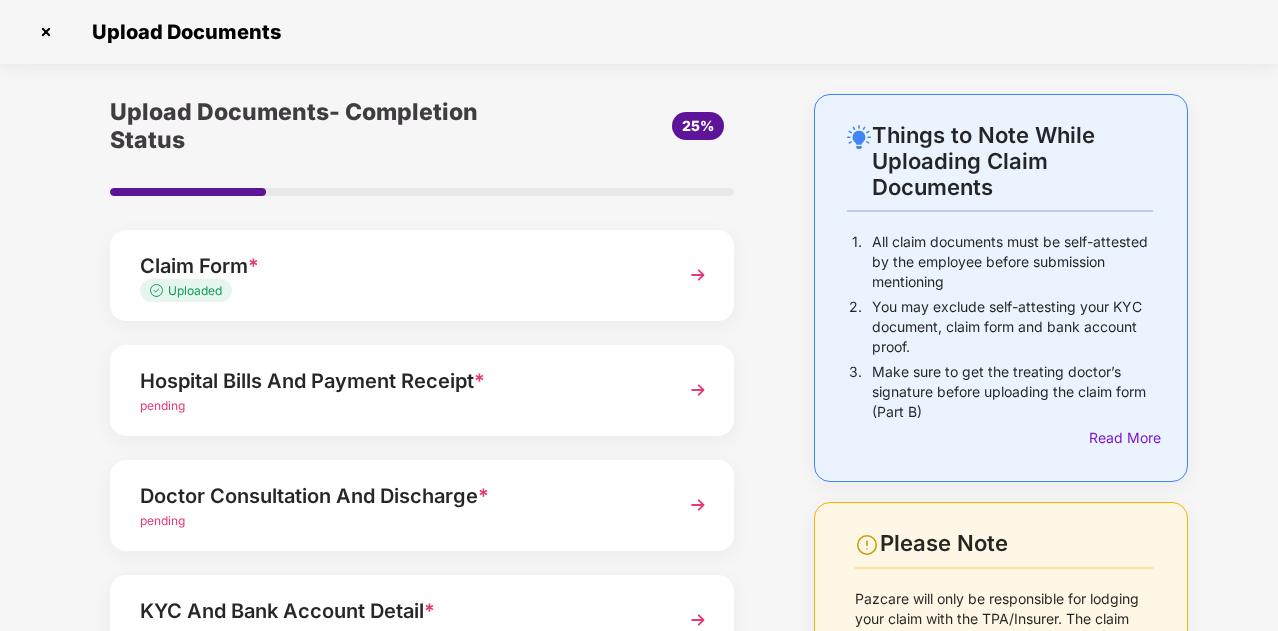 click at bounding box center [698, 505] 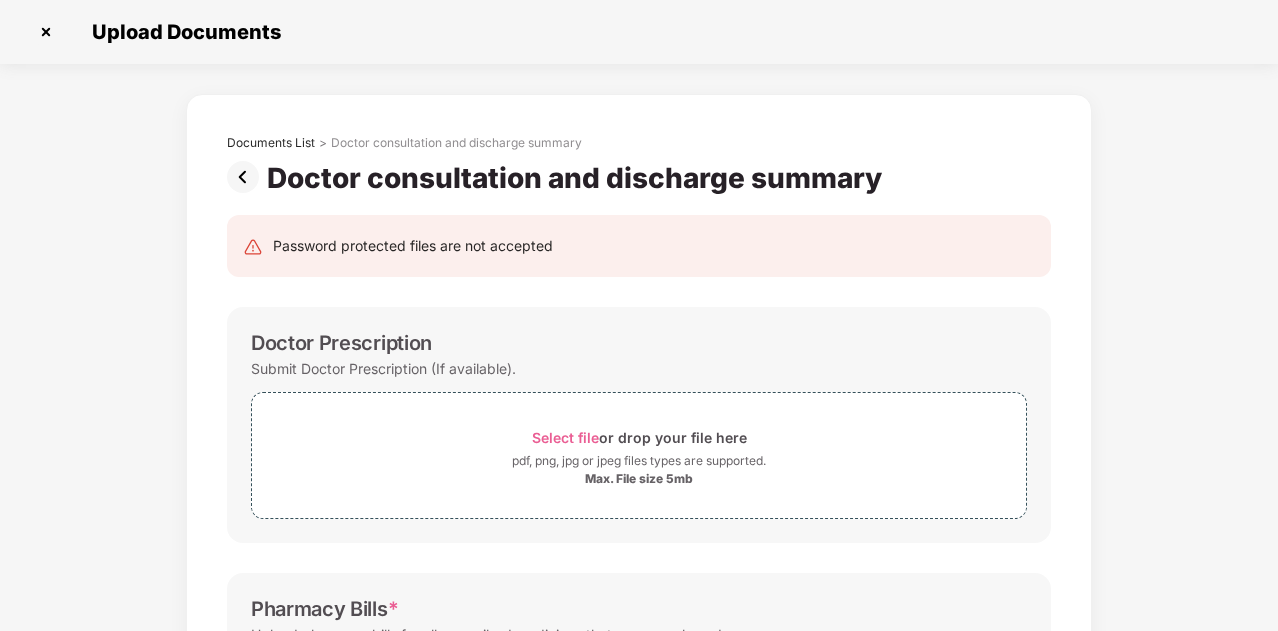 scroll, scrollTop: 0, scrollLeft: 0, axis: both 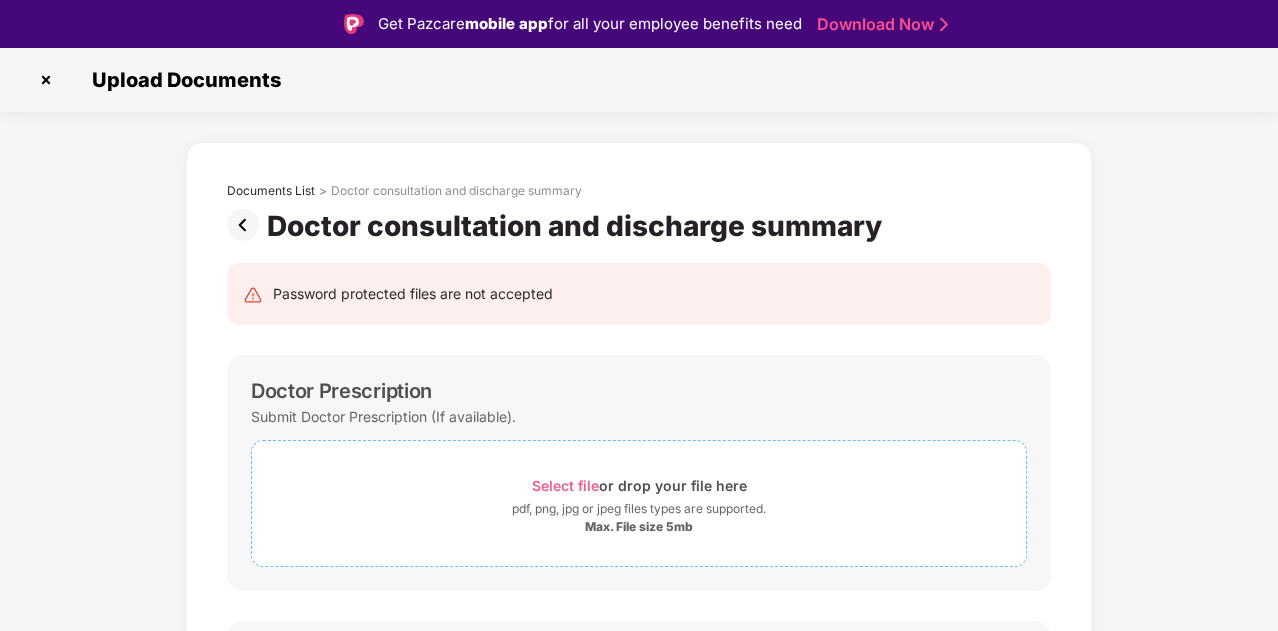 click on "Select file" at bounding box center [565, 485] 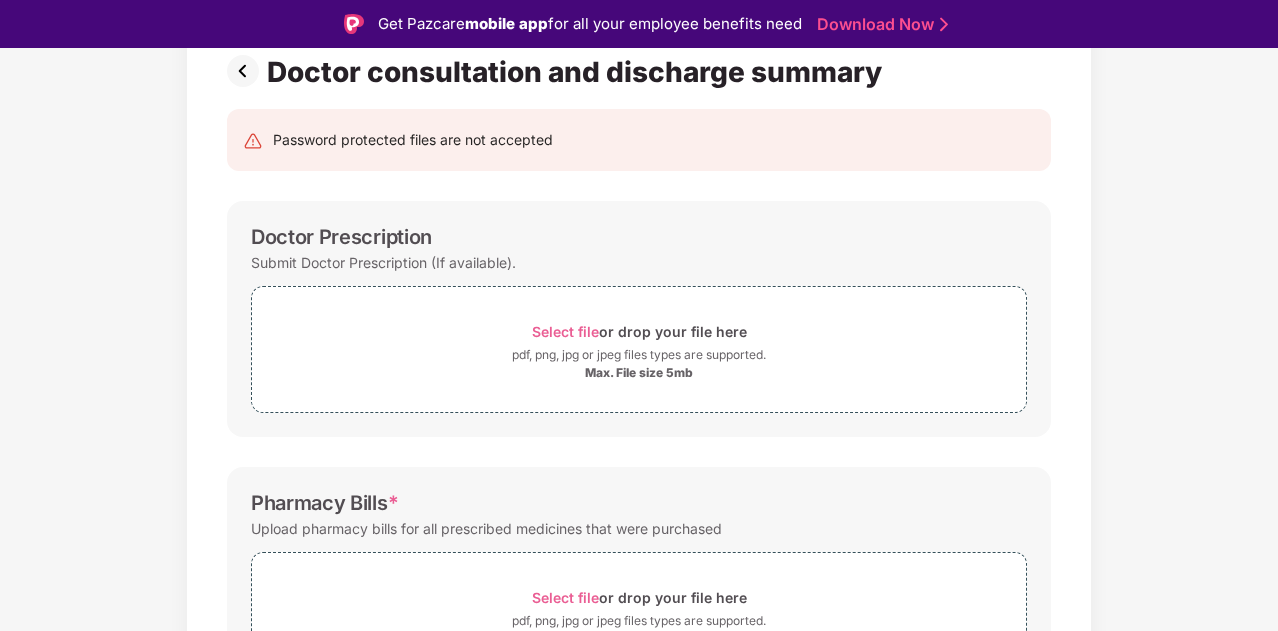 scroll, scrollTop: 200, scrollLeft: 0, axis: vertical 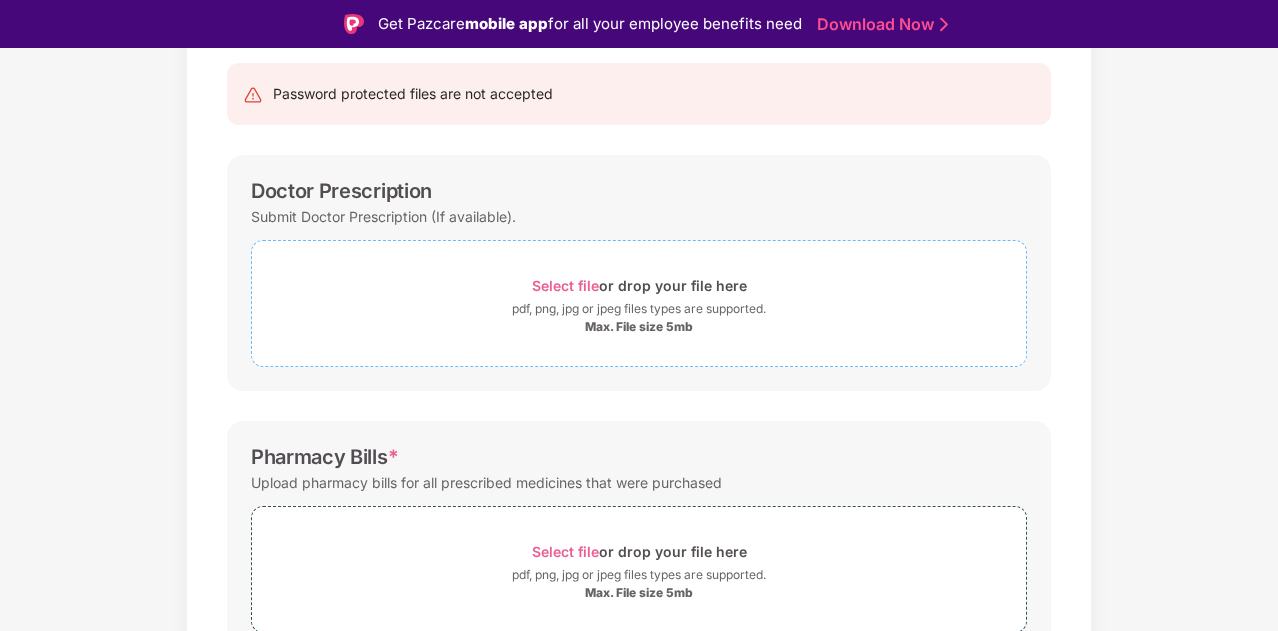 click on "Select file" at bounding box center [565, 285] 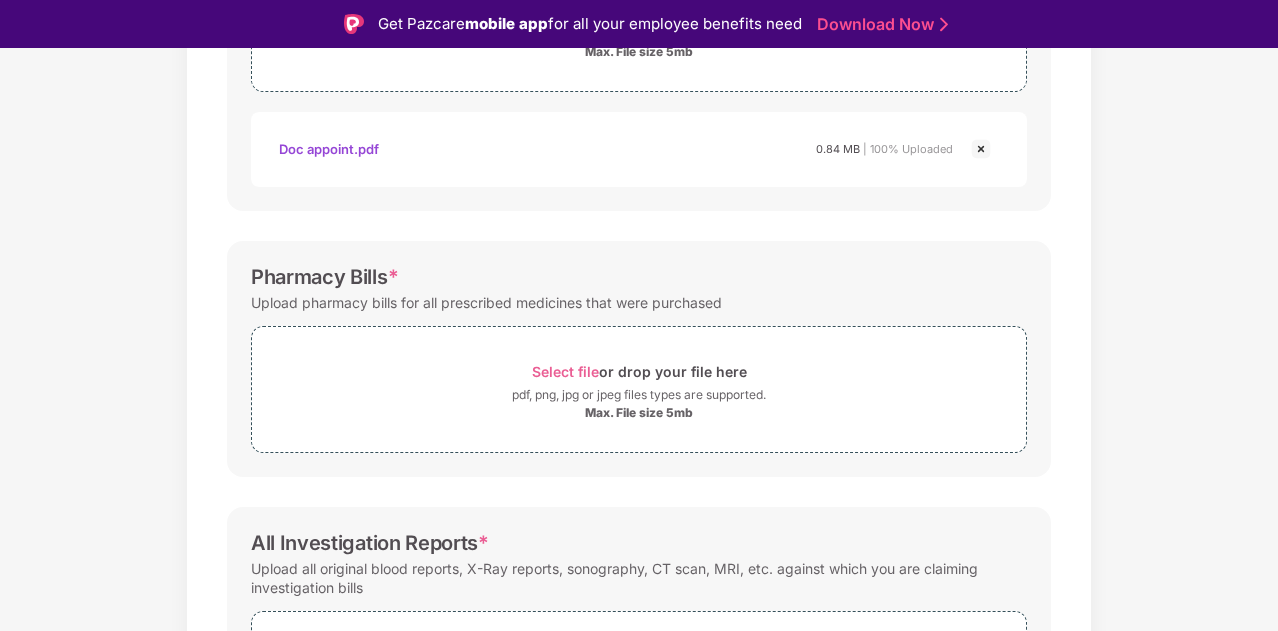 scroll, scrollTop: 500, scrollLeft: 0, axis: vertical 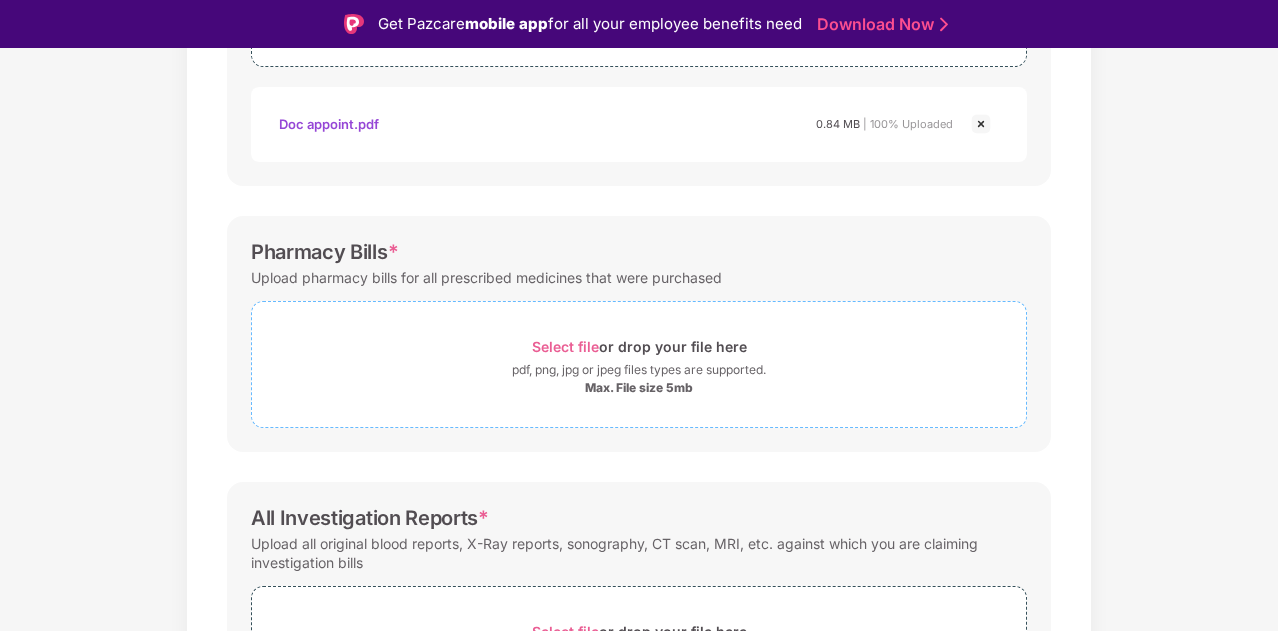 click on "Select file" at bounding box center (565, 346) 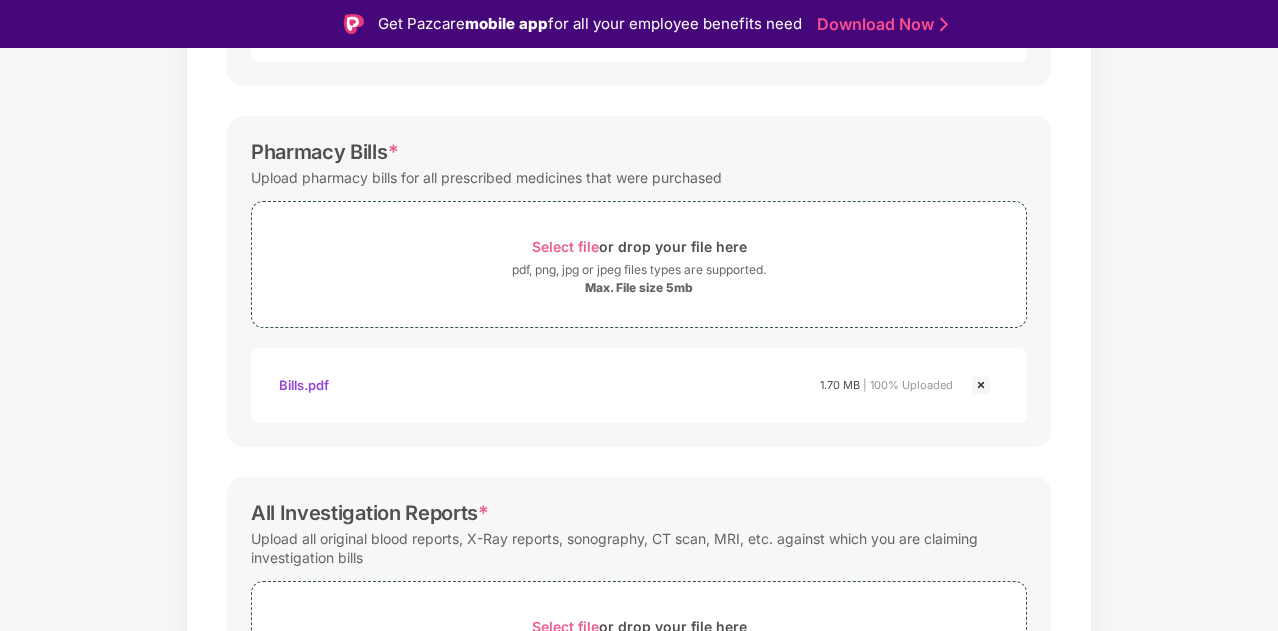 scroll, scrollTop: 771, scrollLeft: 0, axis: vertical 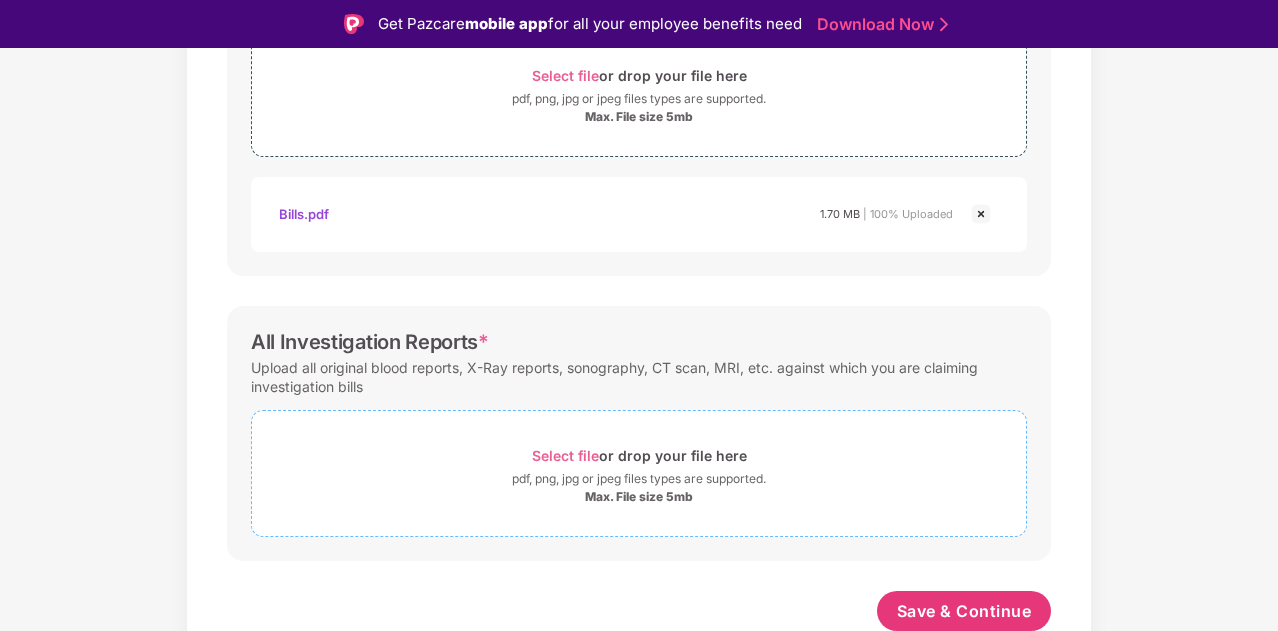 click on "Select file" at bounding box center [565, 455] 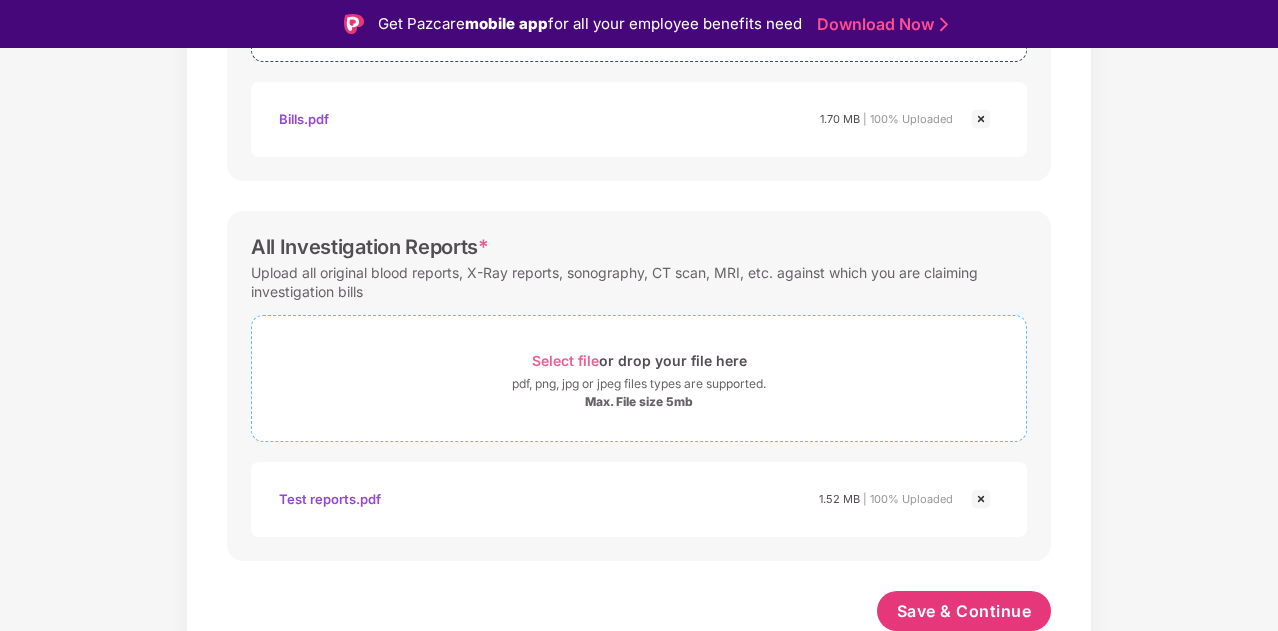 scroll, scrollTop: 866, scrollLeft: 0, axis: vertical 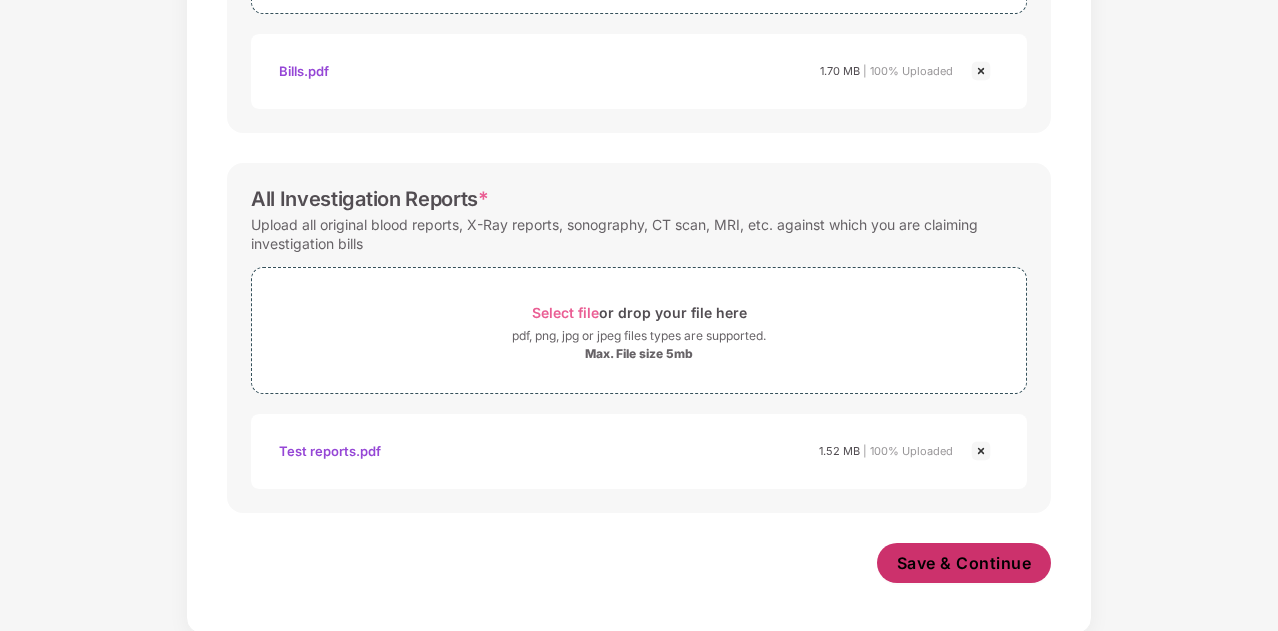 click on "Save & Continue" at bounding box center (964, 563) 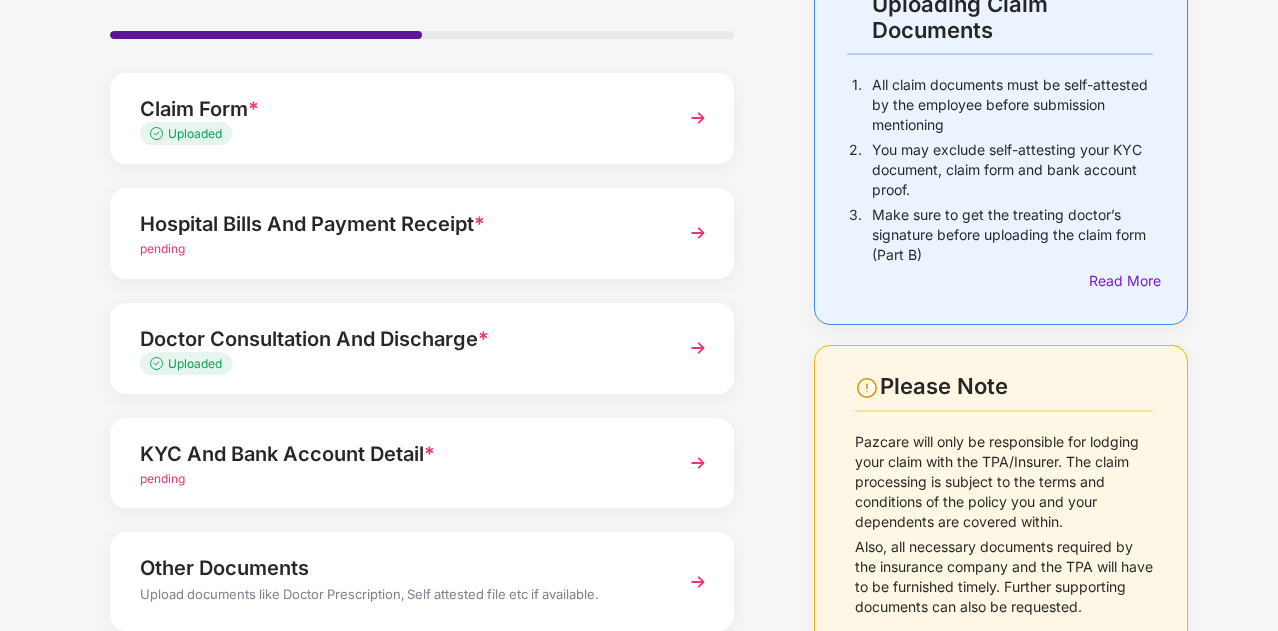 scroll, scrollTop: 200, scrollLeft: 0, axis: vertical 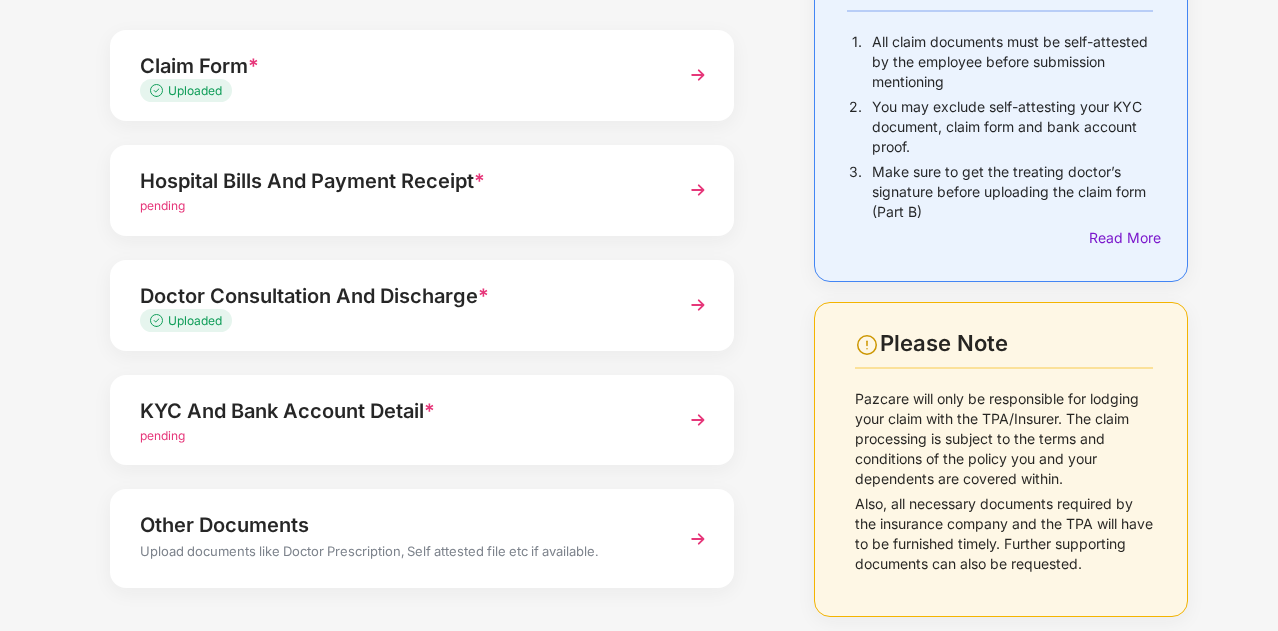 click at bounding box center (698, 190) 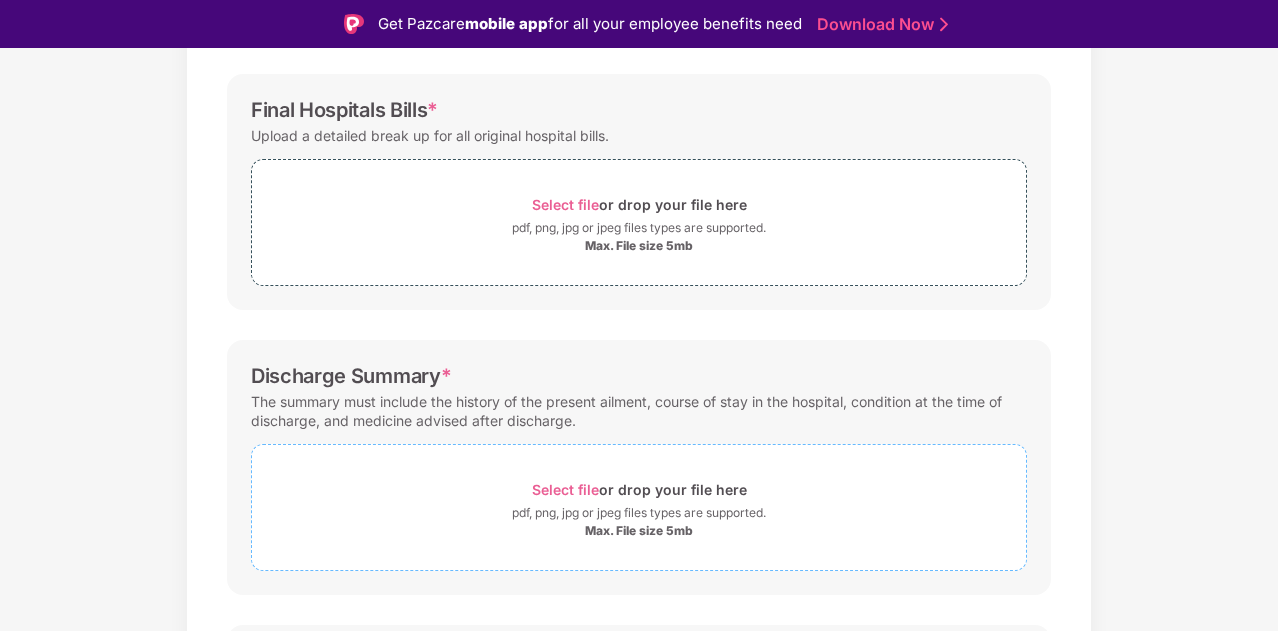 scroll, scrollTop: 0, scrollLeft: 0, axis: both 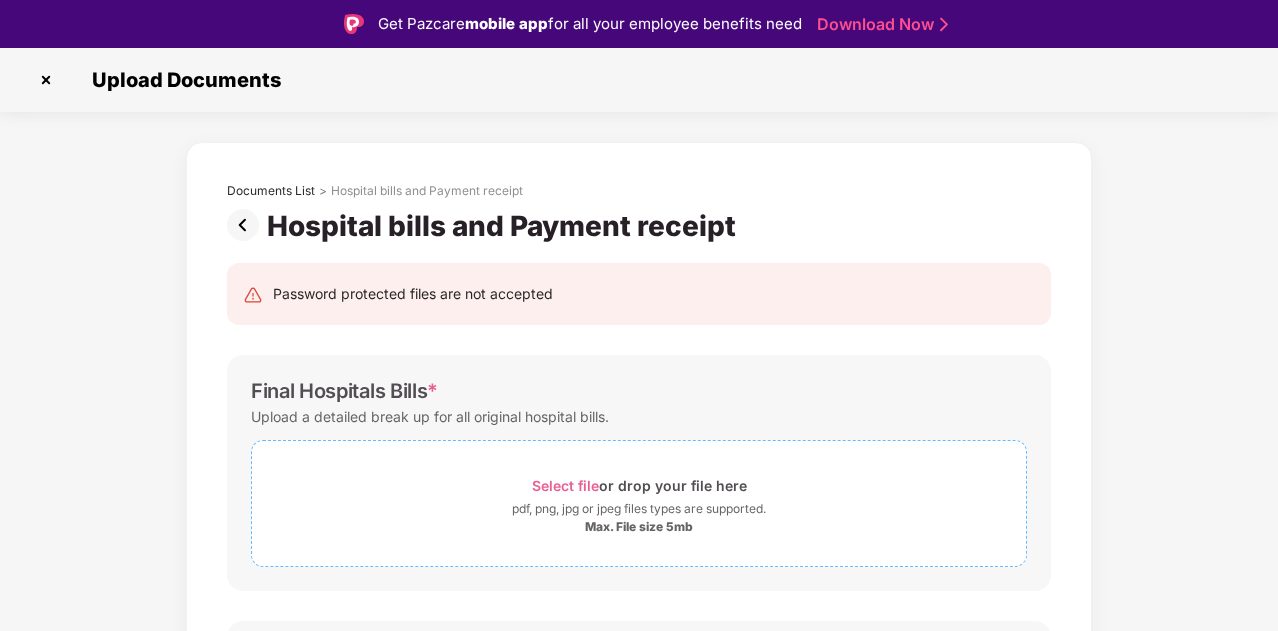 click on "Select file" at bounding box center (565, 485) 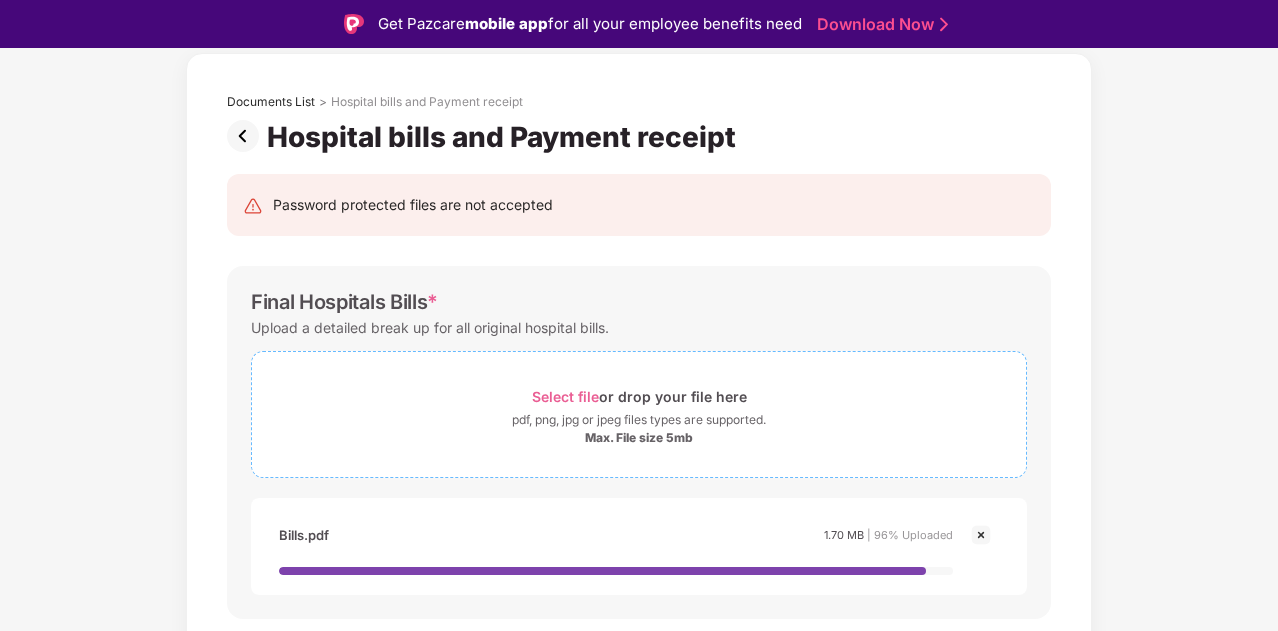 scroll, scrollTop: 400, scrollLeft: 0, axis: vertical 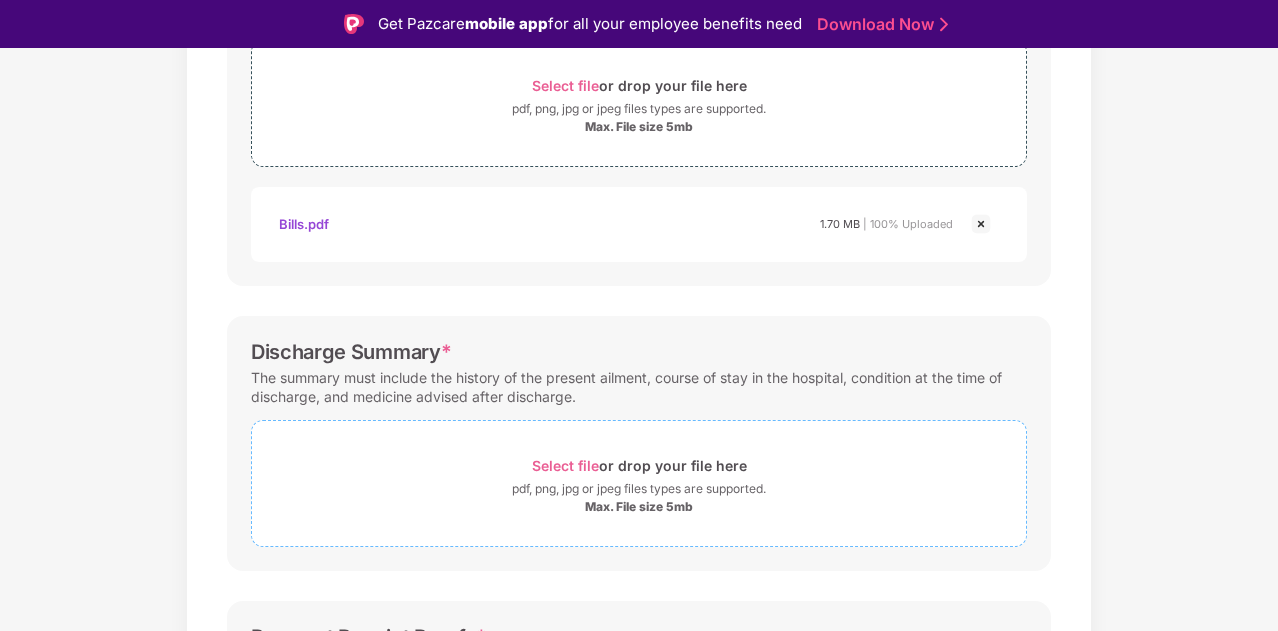 click on "Select file" at bounding box center (565, 465) 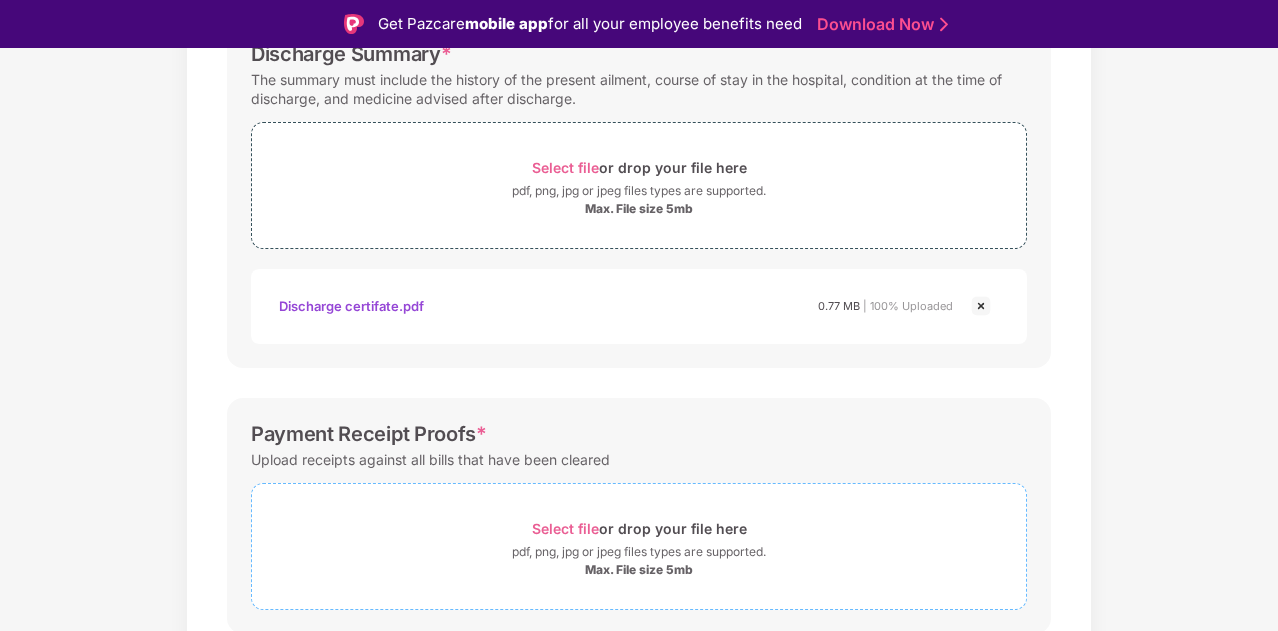 scroll, scrollTop: 771, scrollLeft: 0, axis: vertical 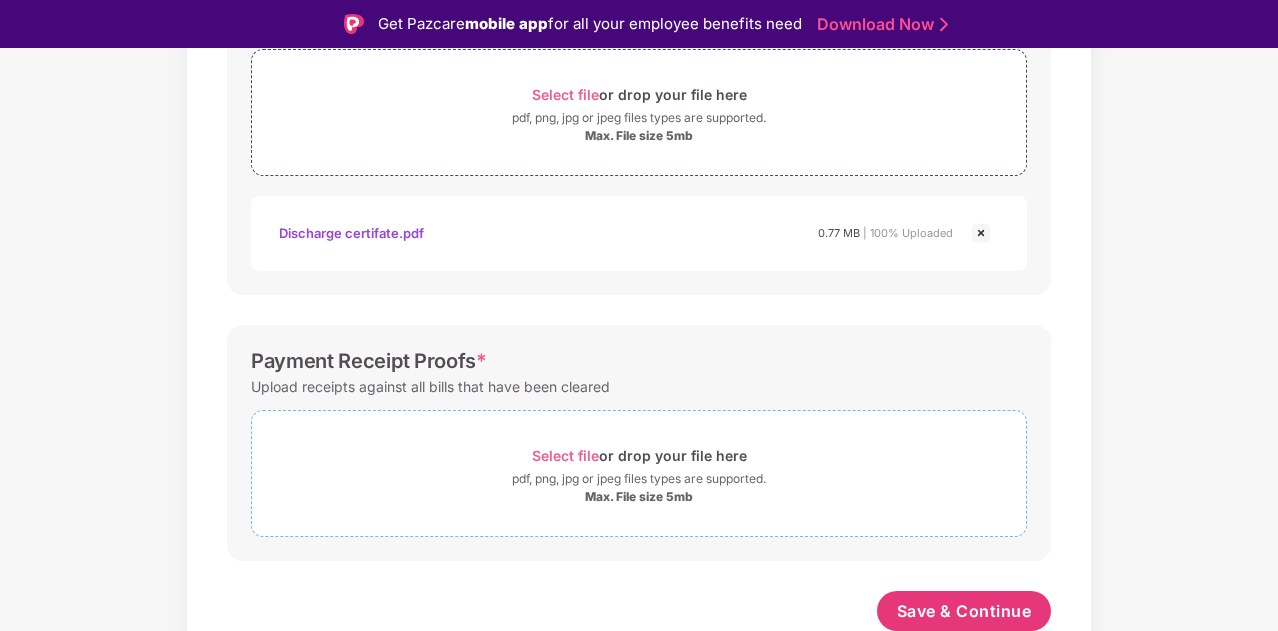 click on "Select file" at bounding box center [565, 455] 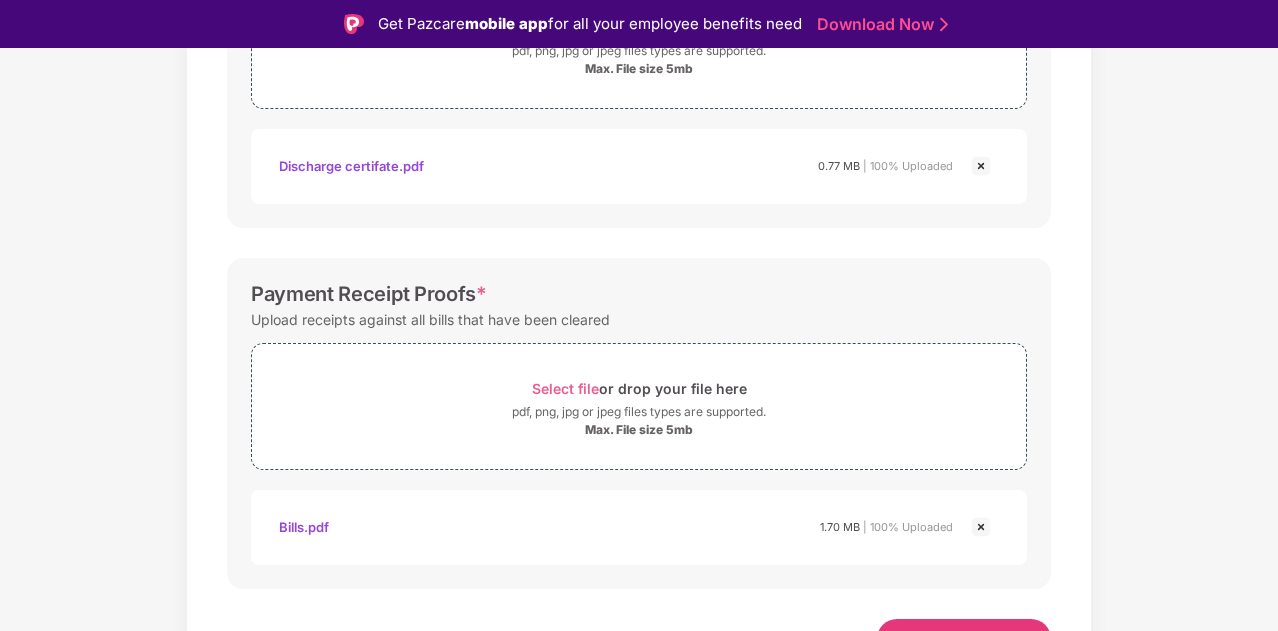 scroll, scrollTop: 866, scrollLeft: 0, axis: vertical 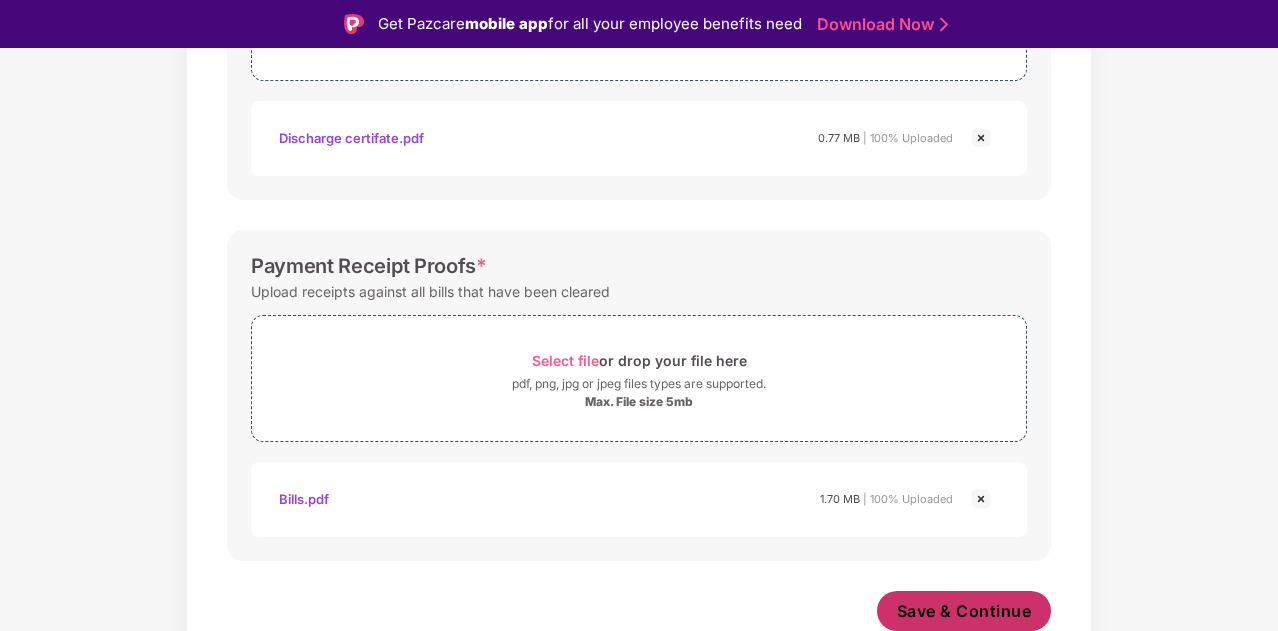 click on "Save & Continue" at bounding box center [964, 611] 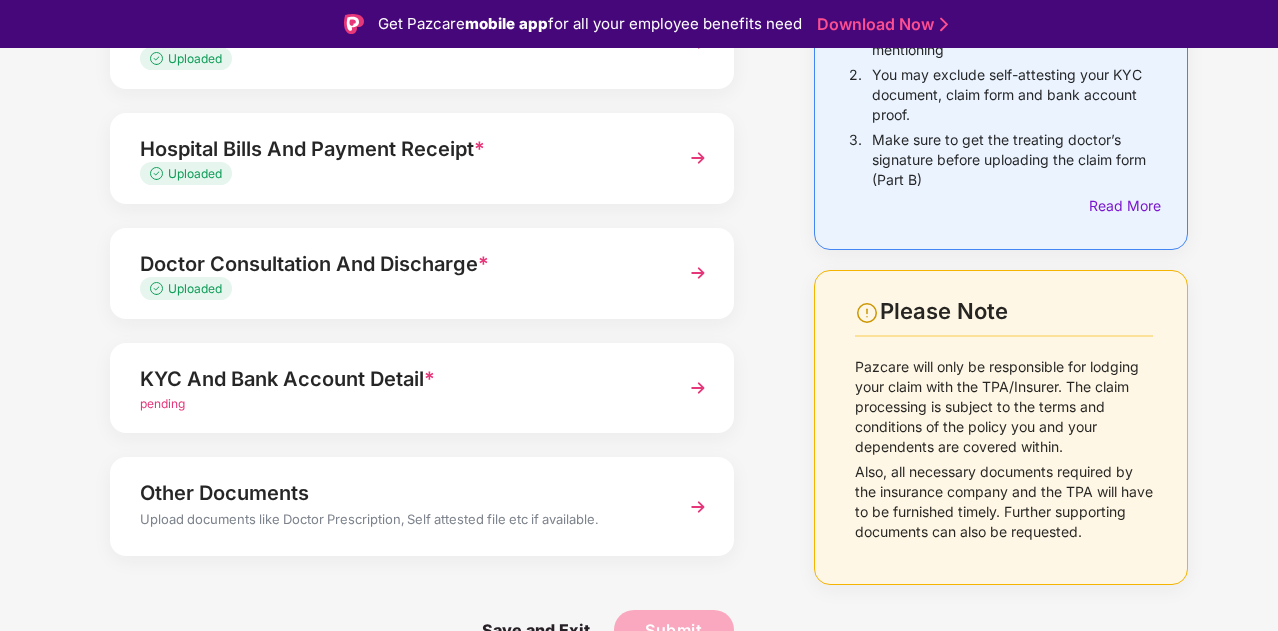 scroll, scrollTop: 280, scrollLeft: 0, axis: vertical 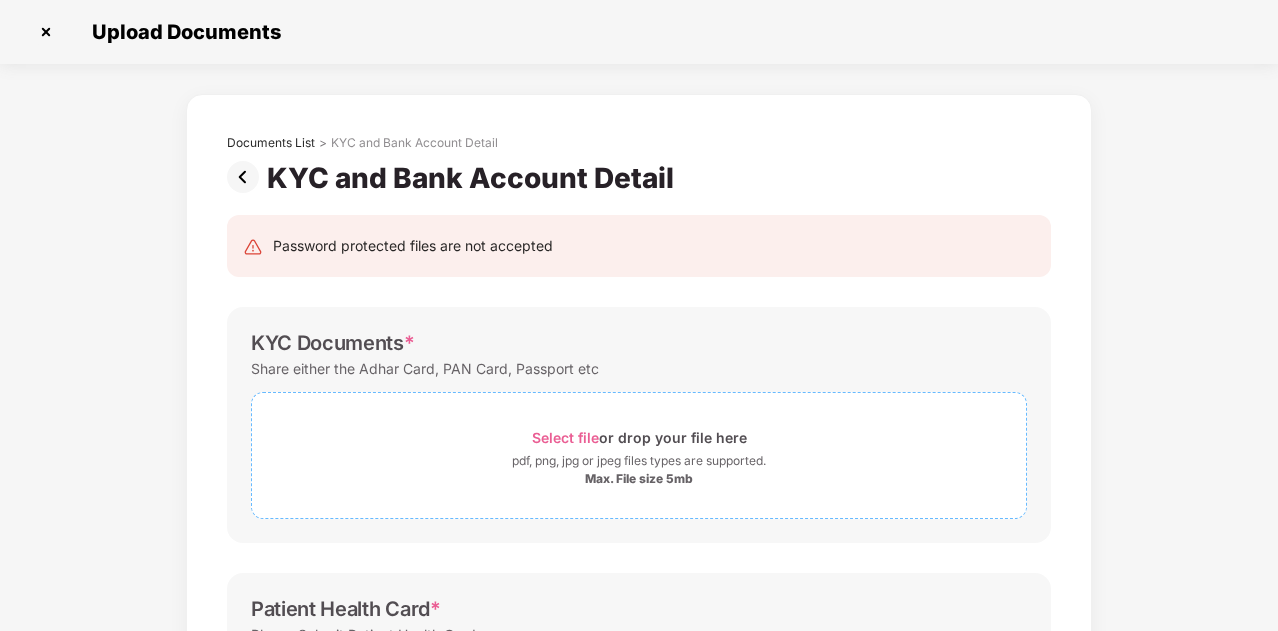 click on "Select file" at bounding box center [565, 437] 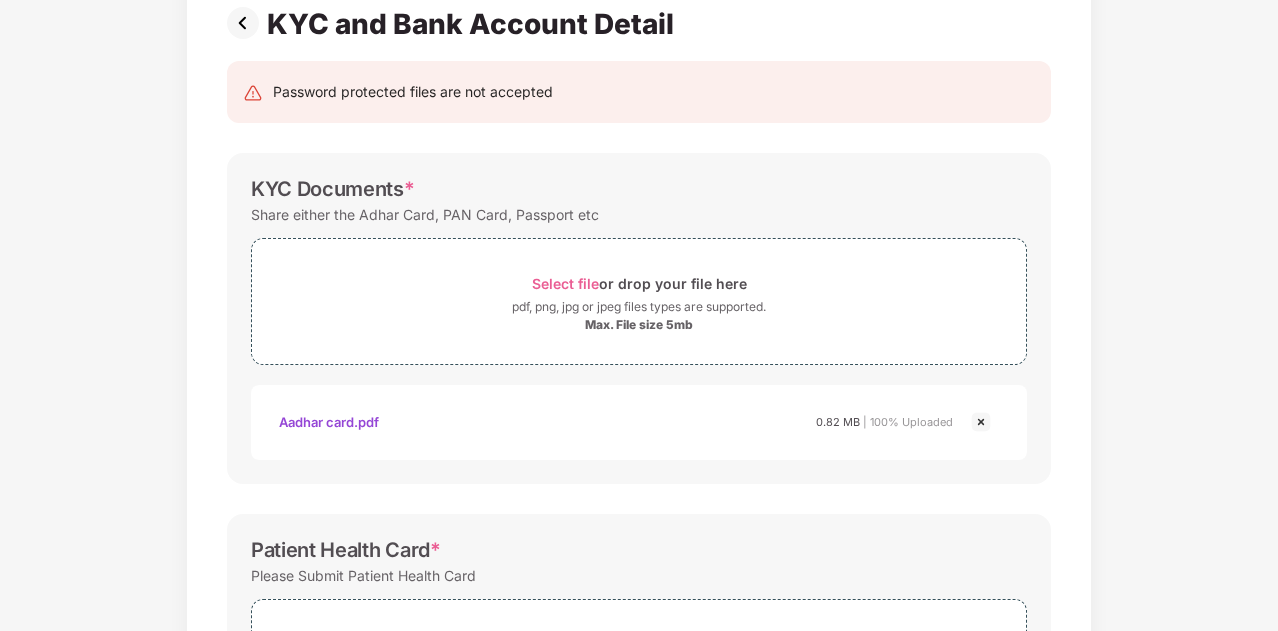 scroll, scrollTop: 57, scrollLeft: 0, axis: vertical 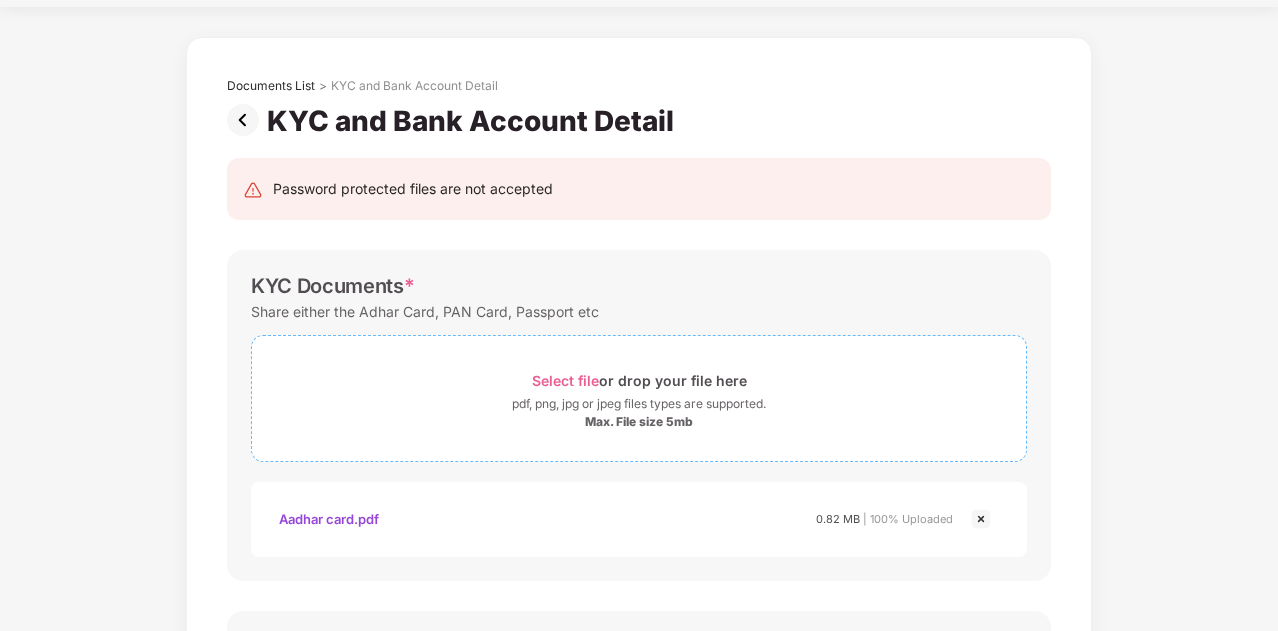 click on "Select file" at bounding box center [565, 380] 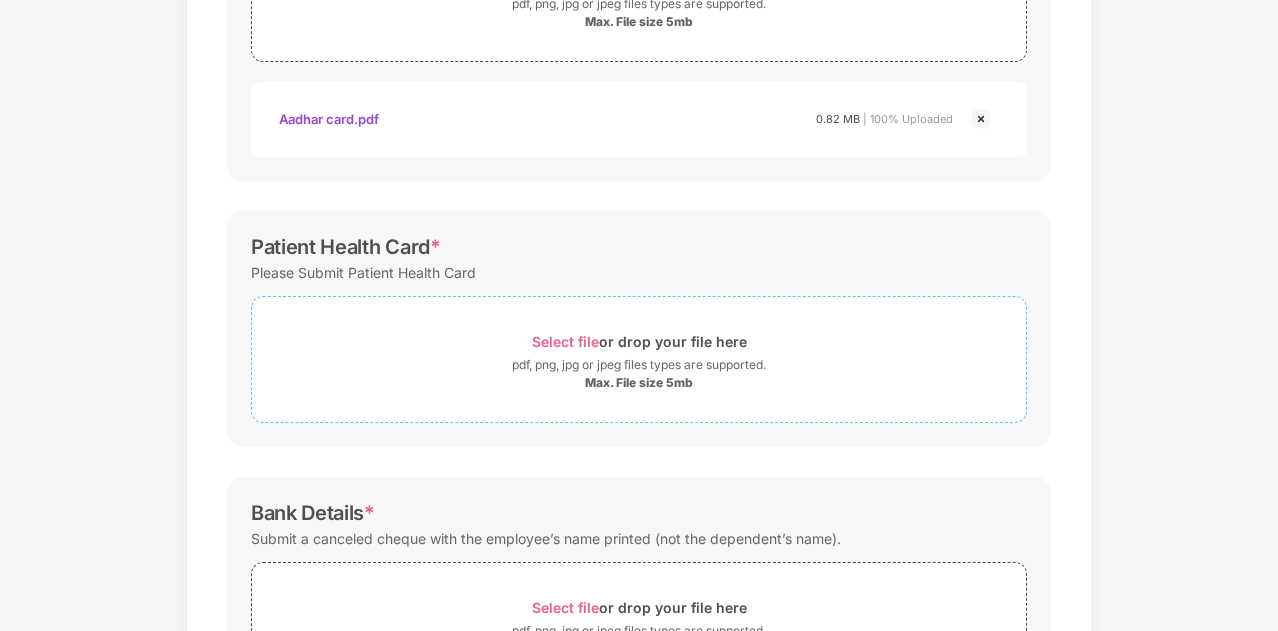 scroll, scrollTop: 657, scrollLeft: 0, axis: vertical 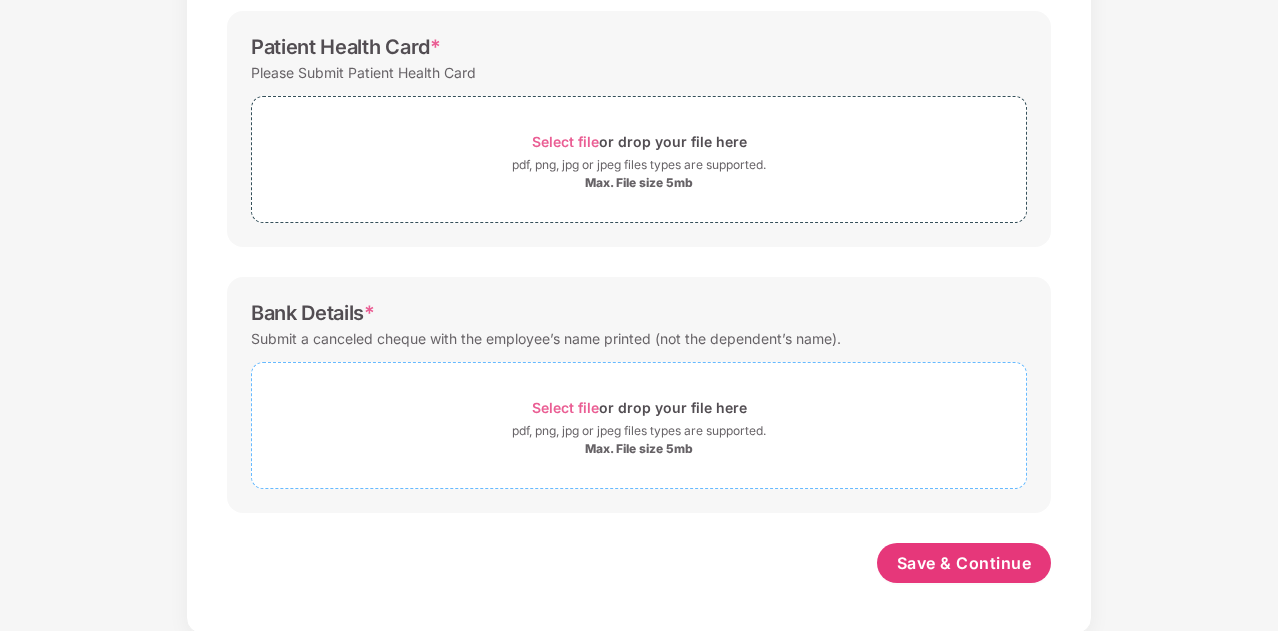 click on "pdf, png, jpg or jpeg files types are supported." at bounding box center (639, 431) 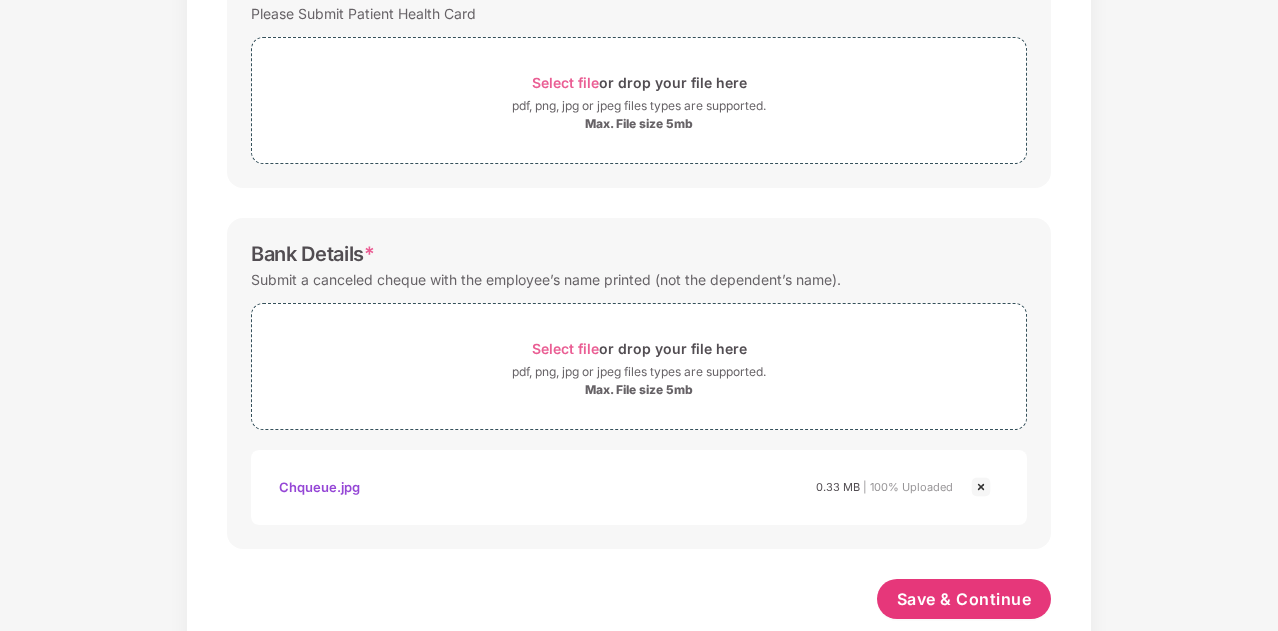 scroll, scrollTop: 752, scrollLeft: 0, axis: vertical 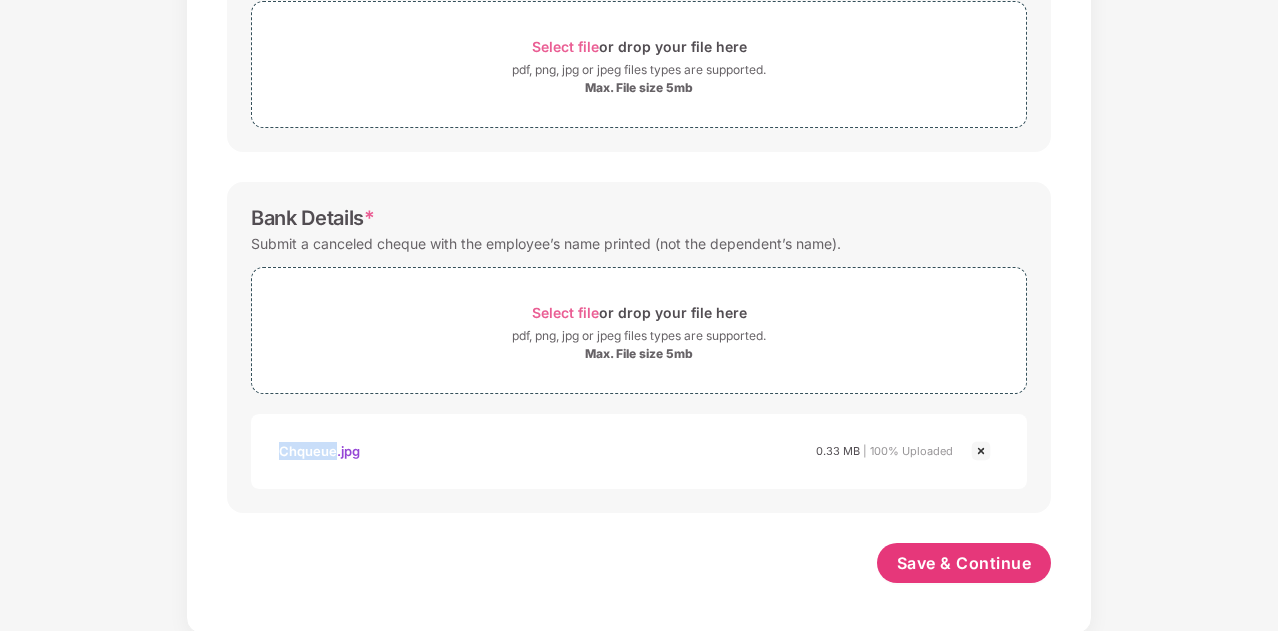 drag, startPoint x: 274, startPoint y: 451, endPoint x: 334, endPoint y: 455, distance: 60.133186 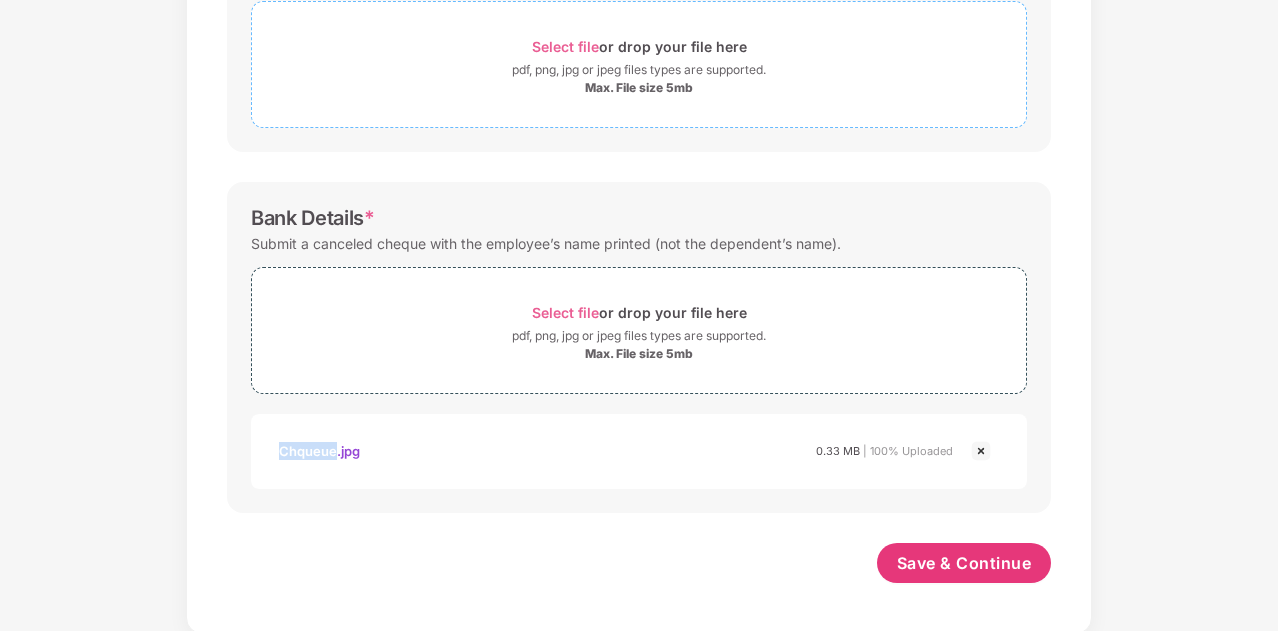 copy on "Chqueue" 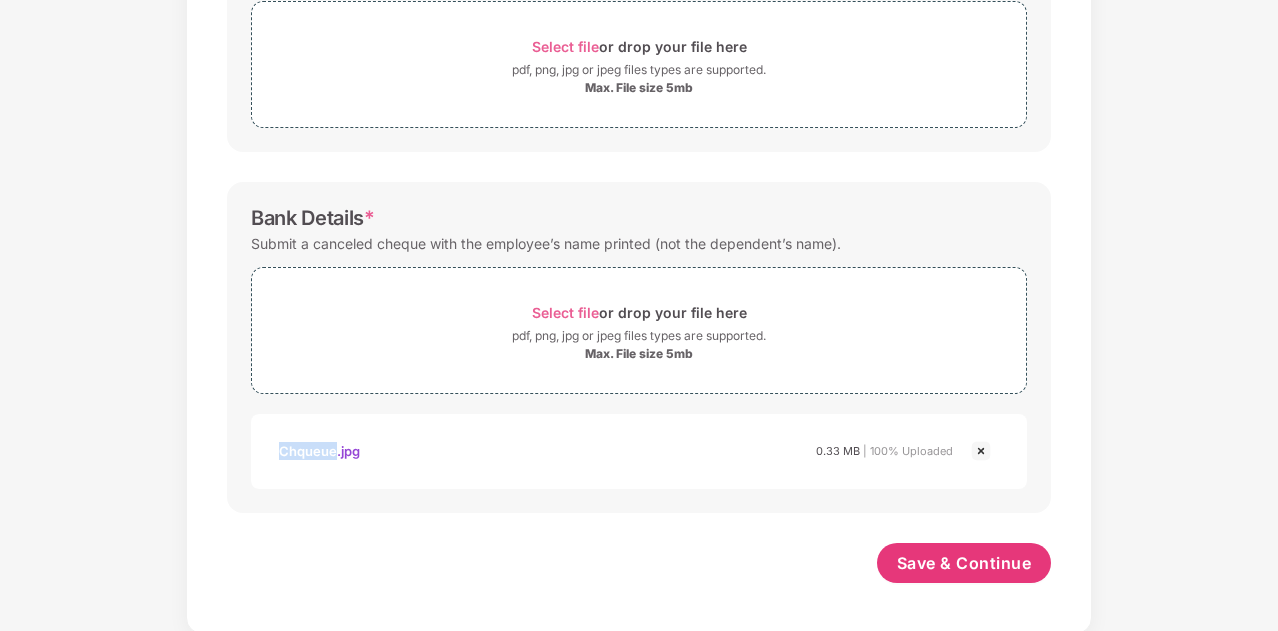 click at bounding box center [981, 451] 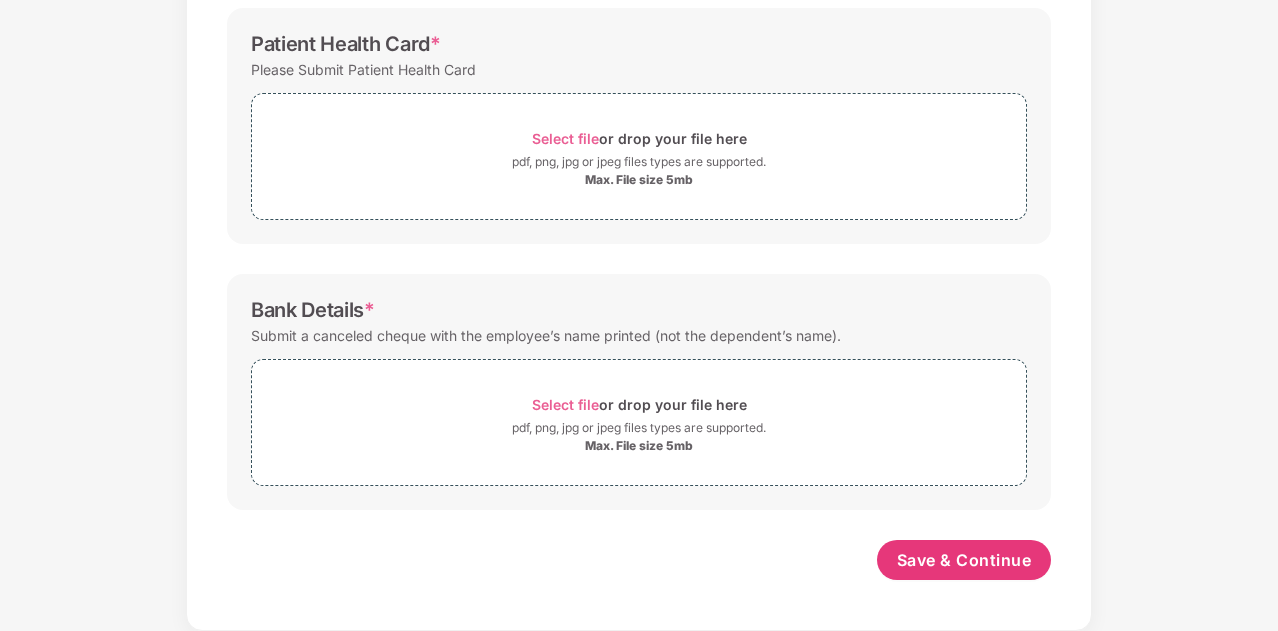 scroll, scrollTop: 657, scrollLeft: 0, axis: vertical 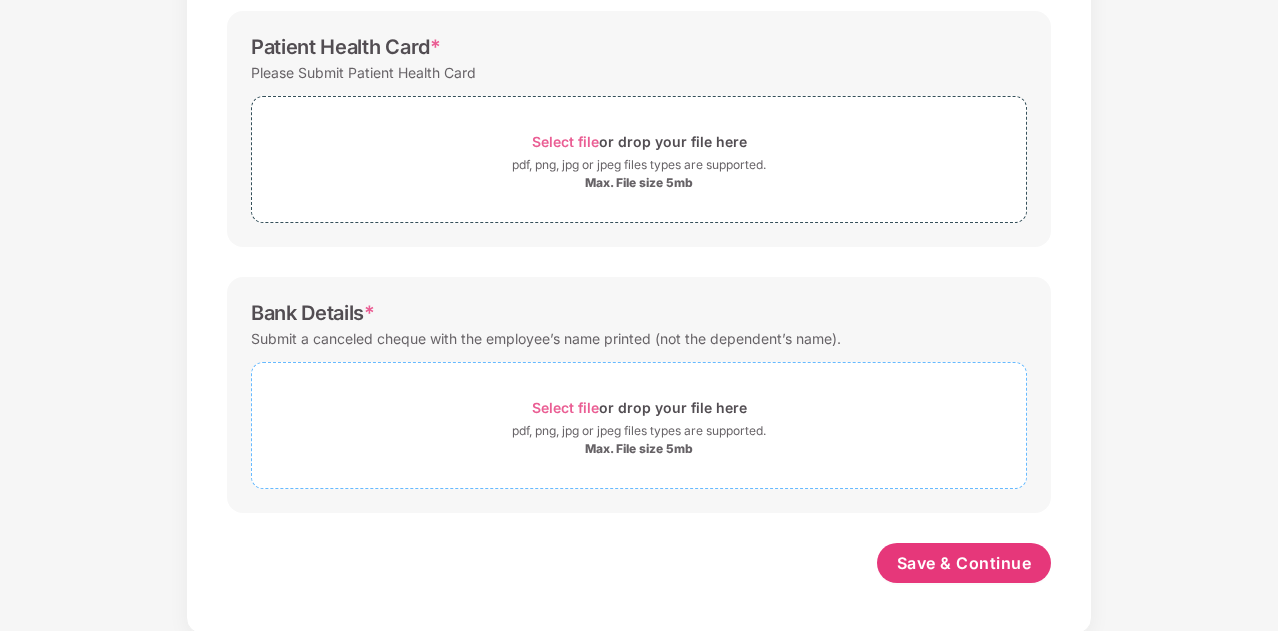 click on "Select file" at bounding box center [565, 407] 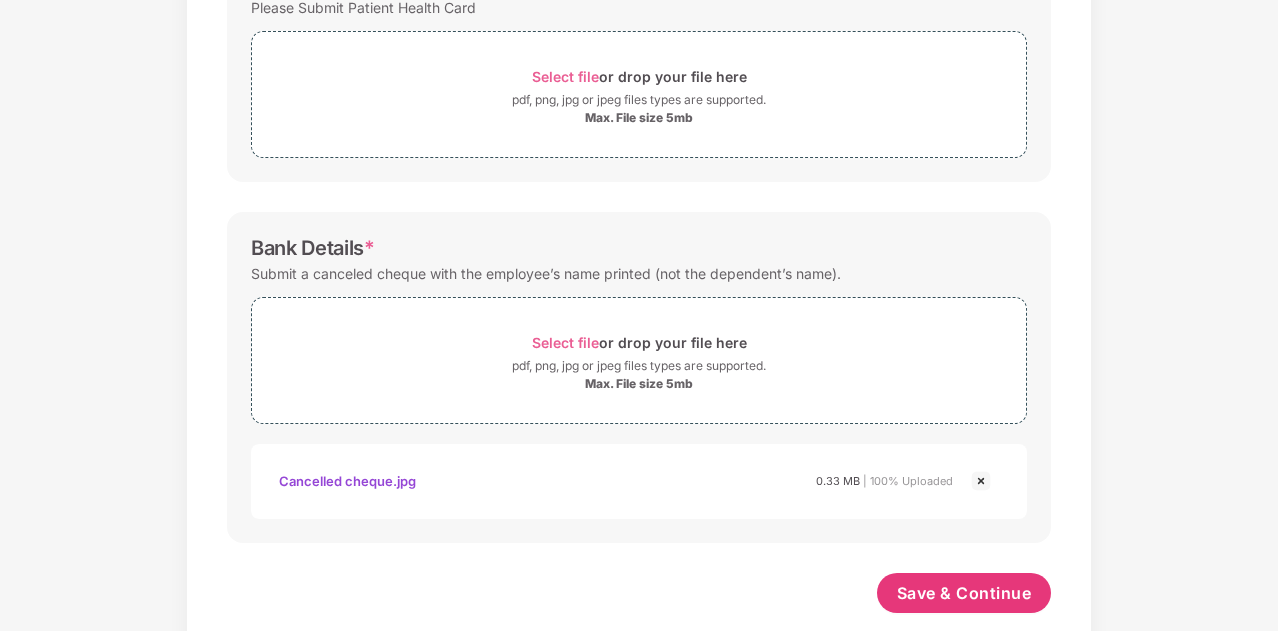 scroll, scrollTop: 752, scrollLeft: 0, axis: vertical 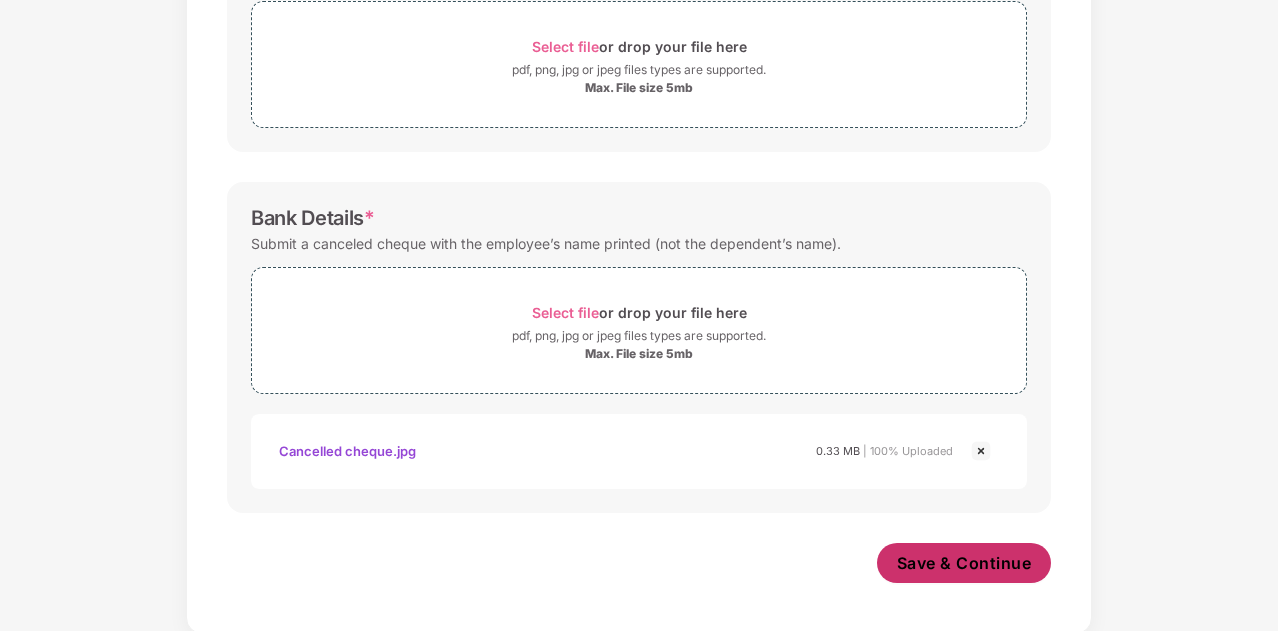 click on "Save & Continue" at bounding box center [964, 563] 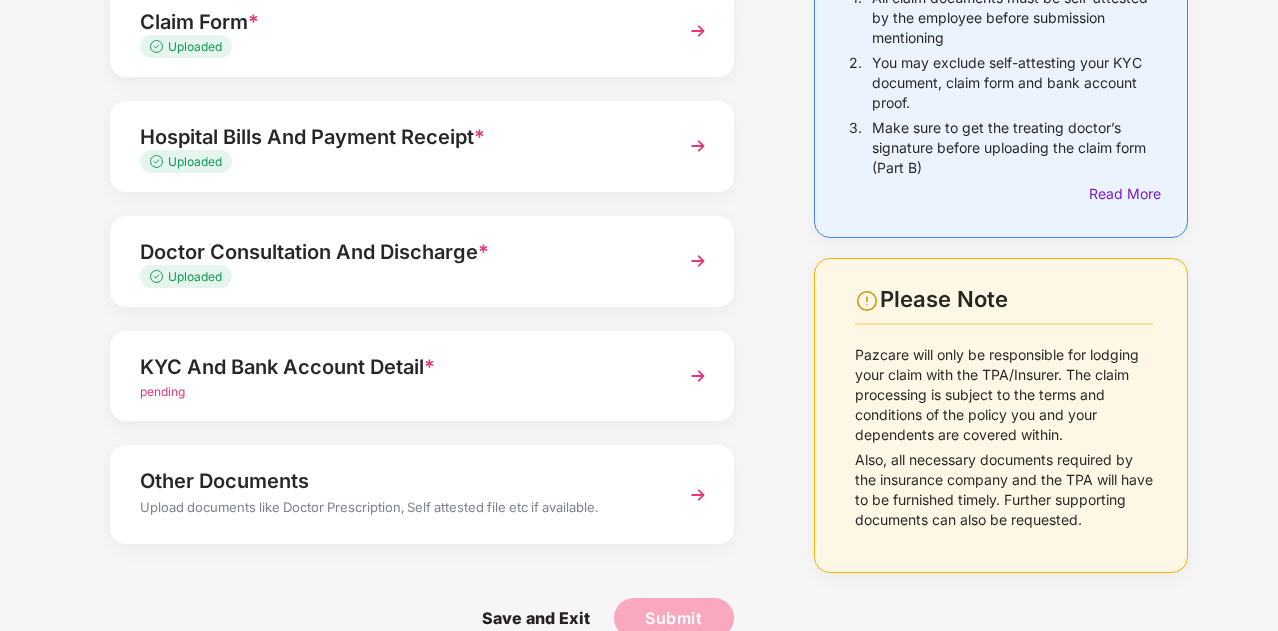 scroll, scrollTop: 280, scrollLeft: 0, axis: vertical 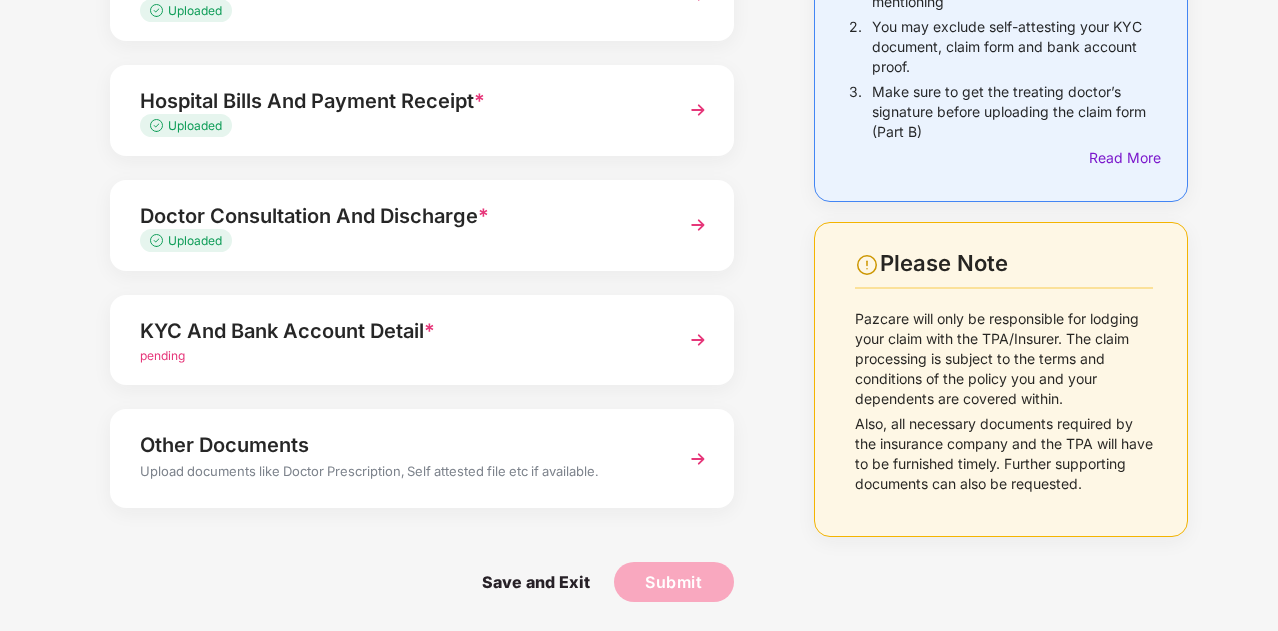 click at bounding box center (698, 340) 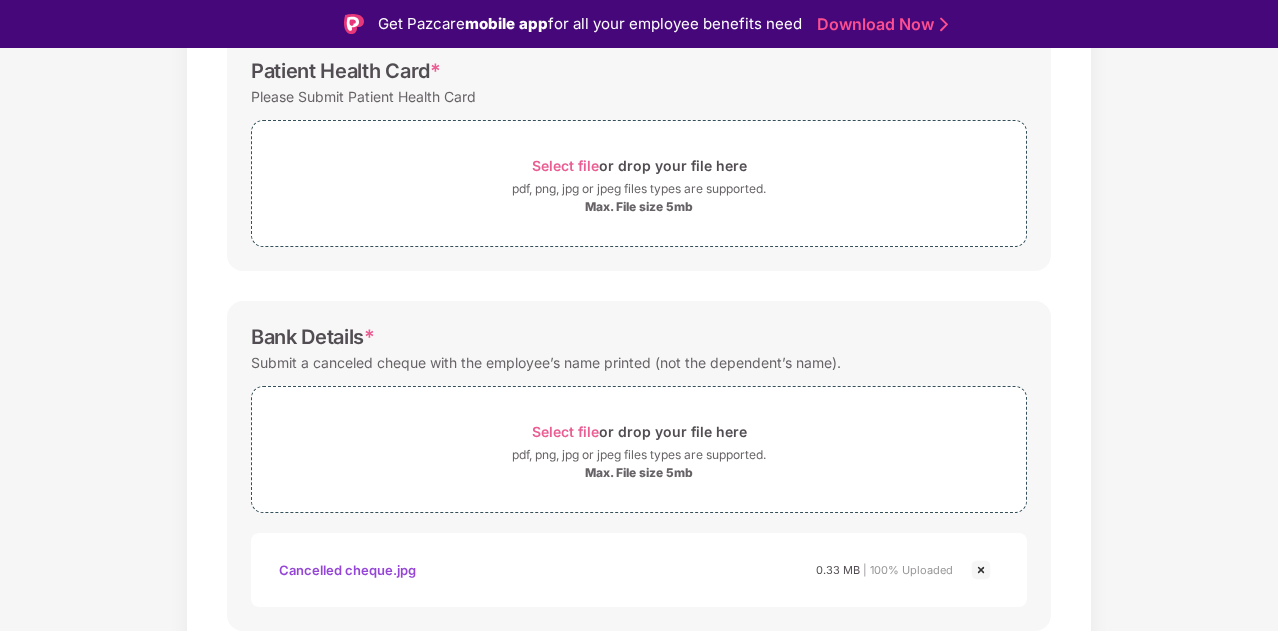 scroll, scrollTop: 580, scrollLeft: 0, axis: vertical 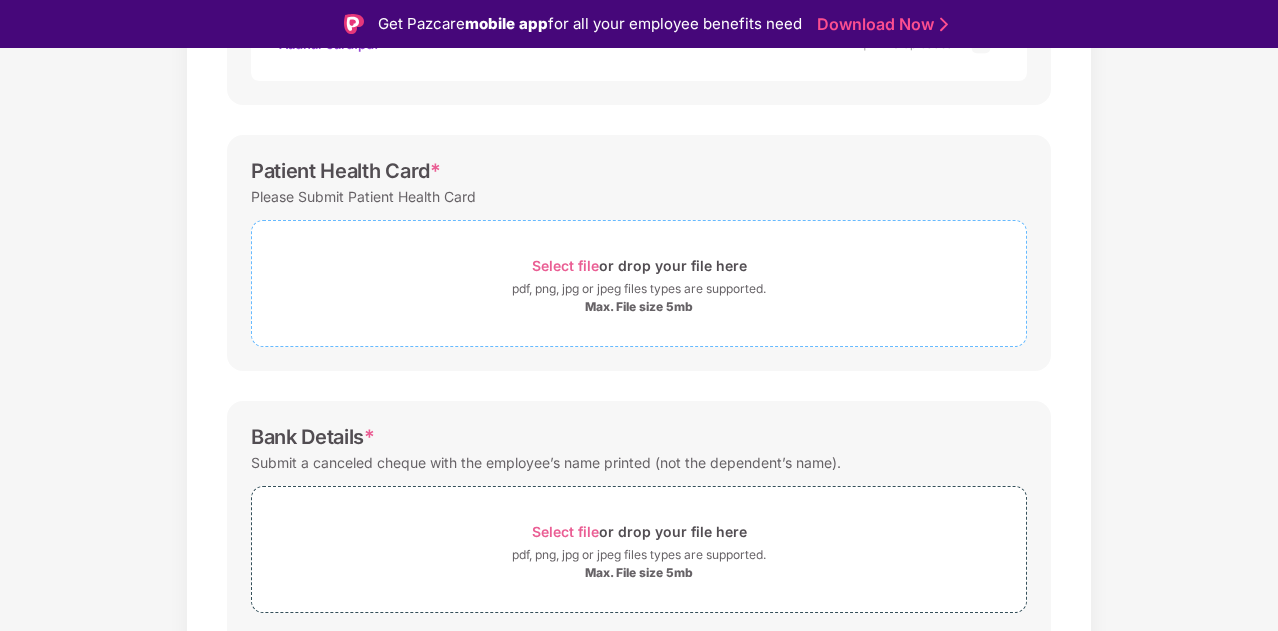 click on "Select file" at bounding box center (565, 265) 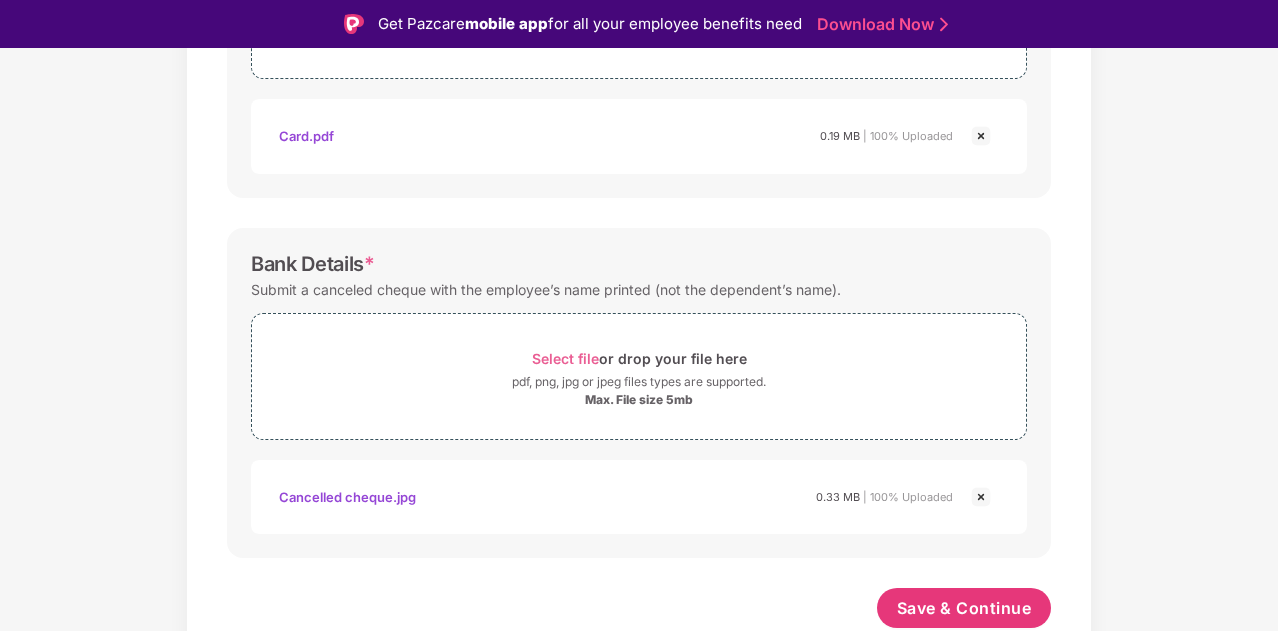 scroll, scrollTop: 847, scrollLeft: 0, axis: vertical 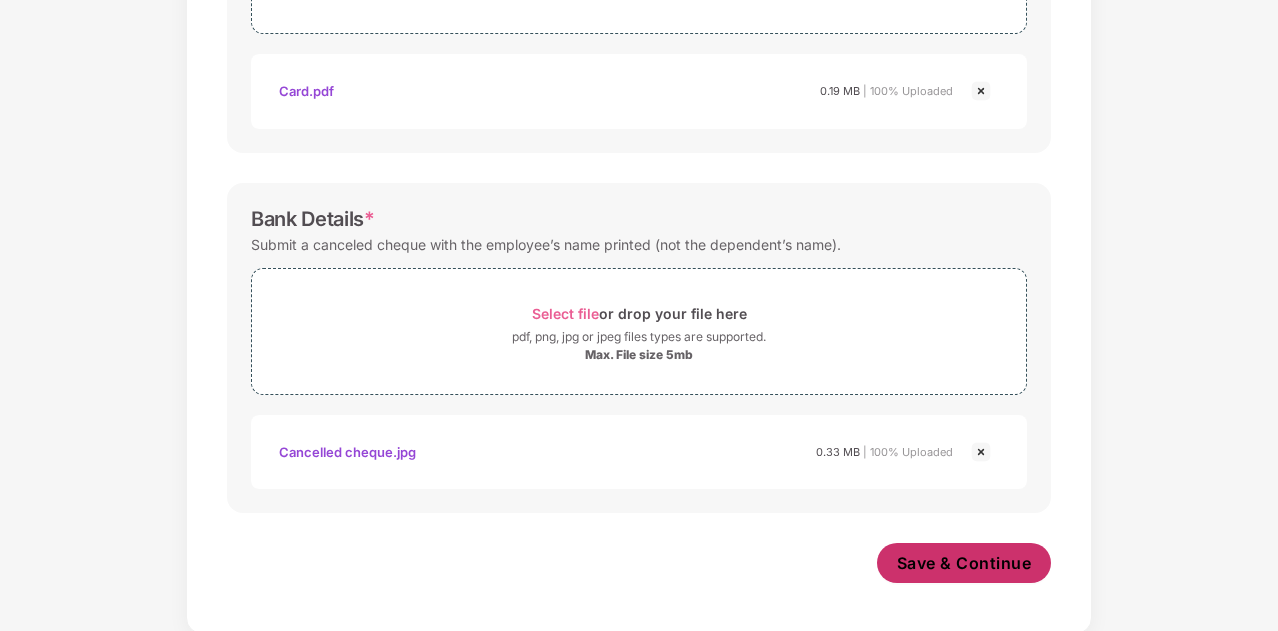 click on "Save & Continue" at bounding box center [964, 563] 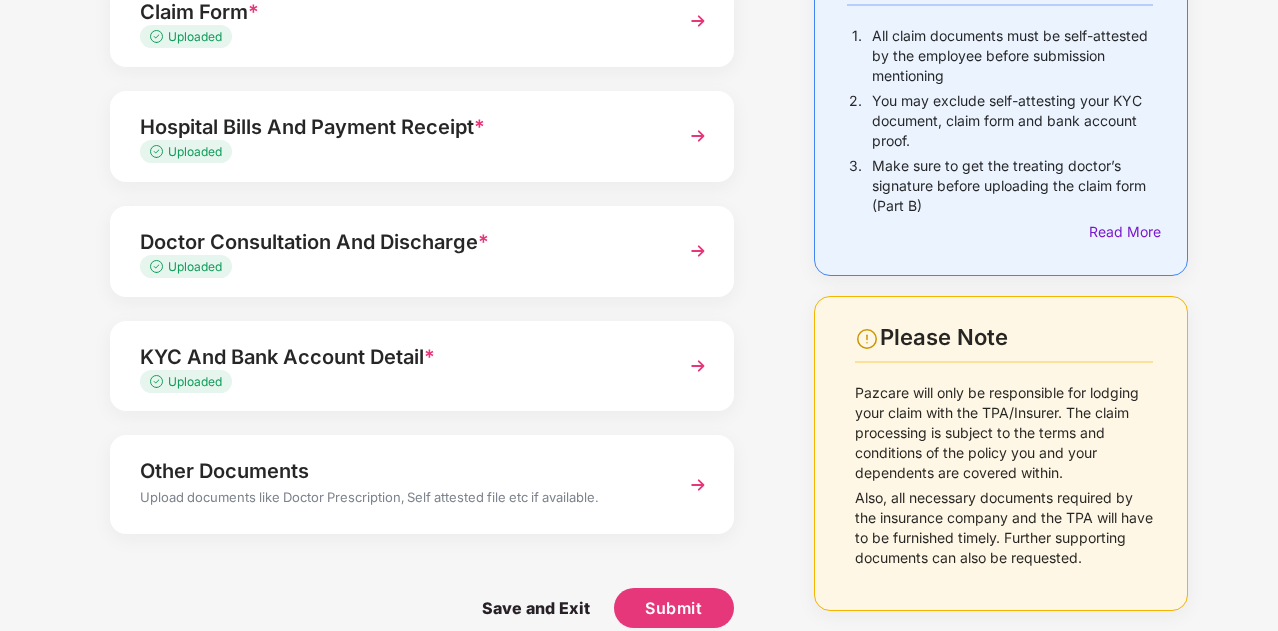 scroll, scrollTop: 232, scrollLeft: 0, axis: vertical 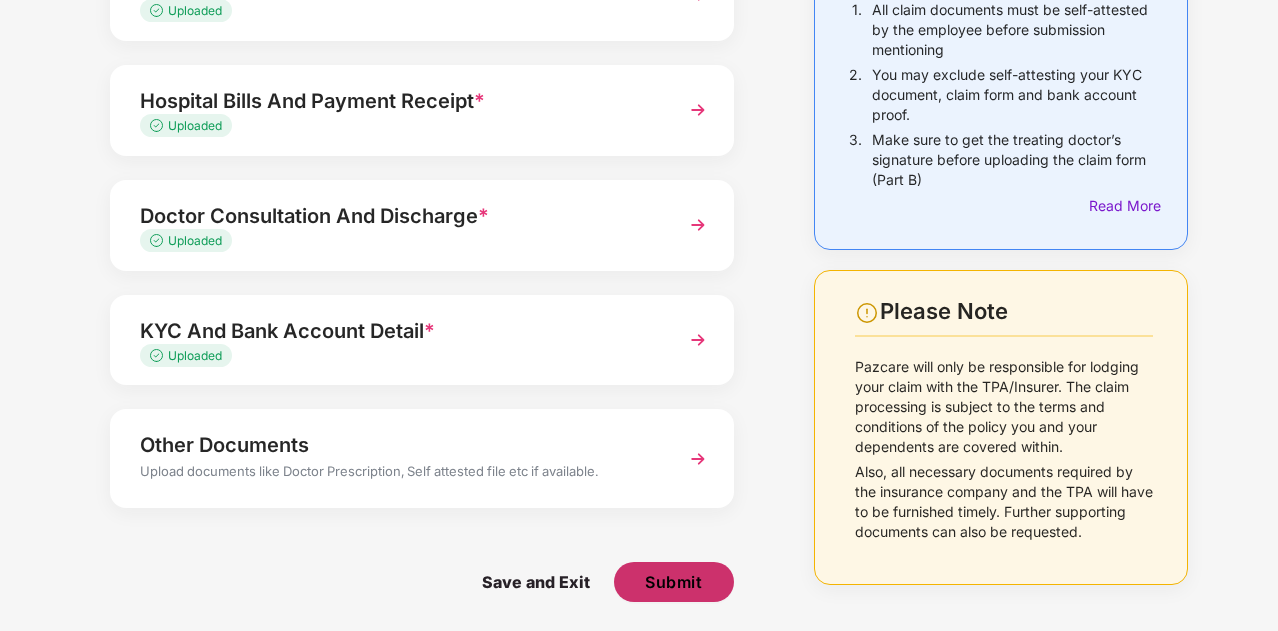 click on "Submit" at bounding box center (673, 582) 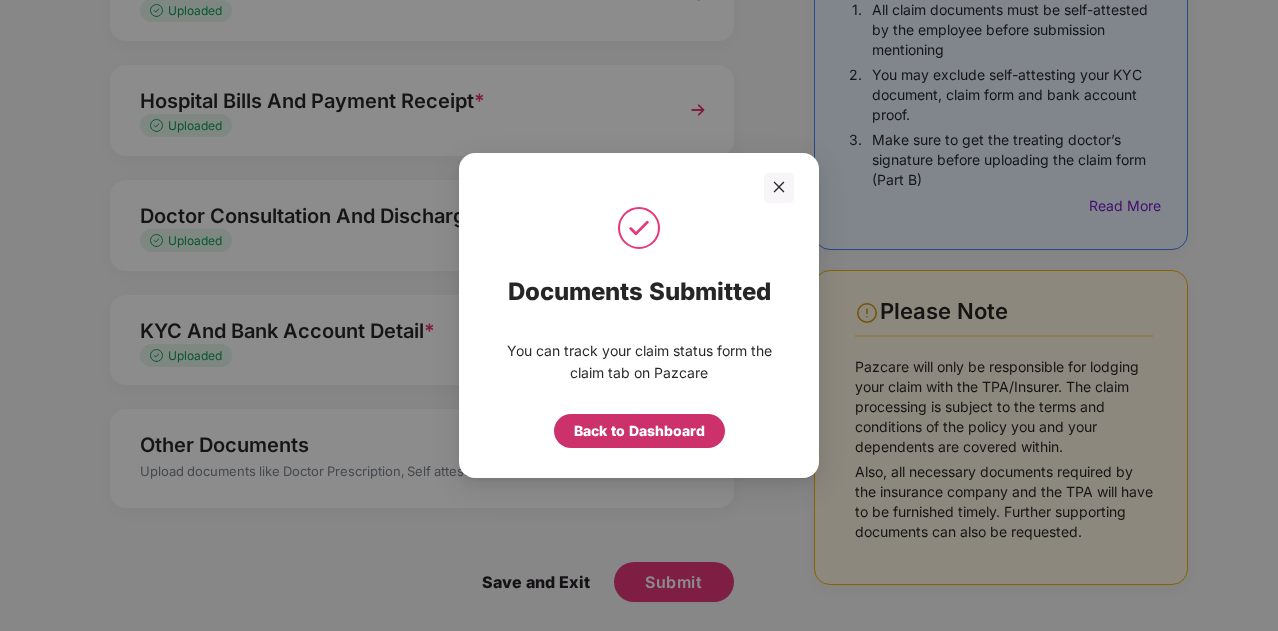 click on "Back to Dashboard" at bounding box center [639, 431] 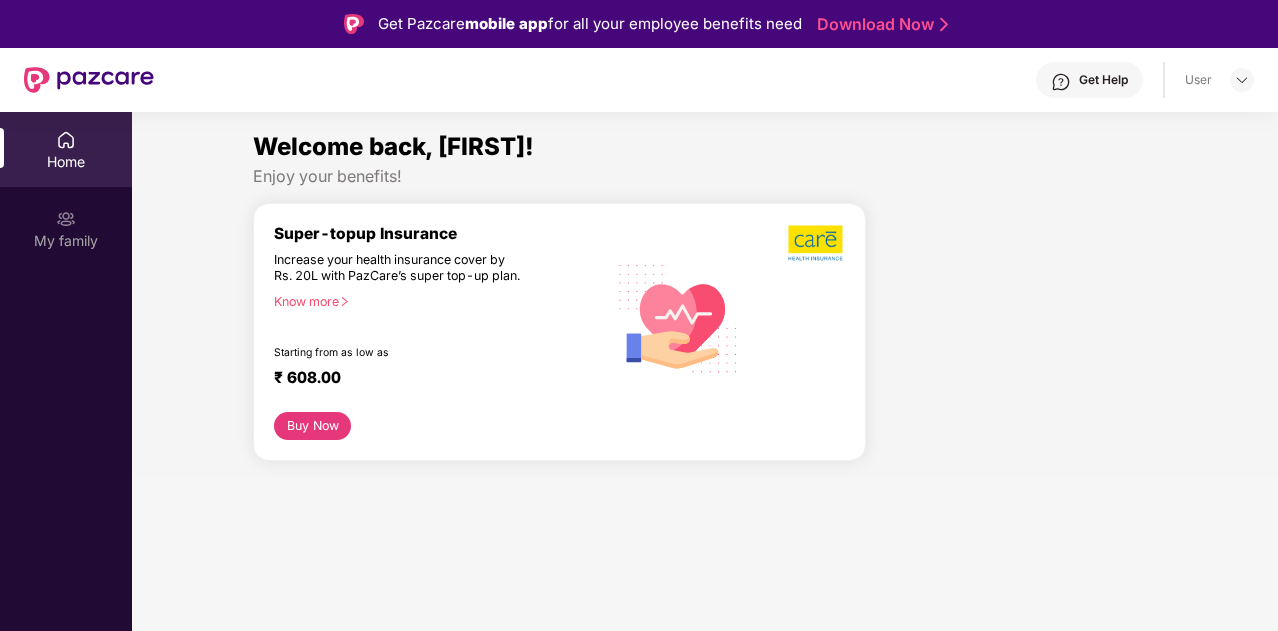 scroll, scrollTop: 0, scrollLeft: 0, axis: both 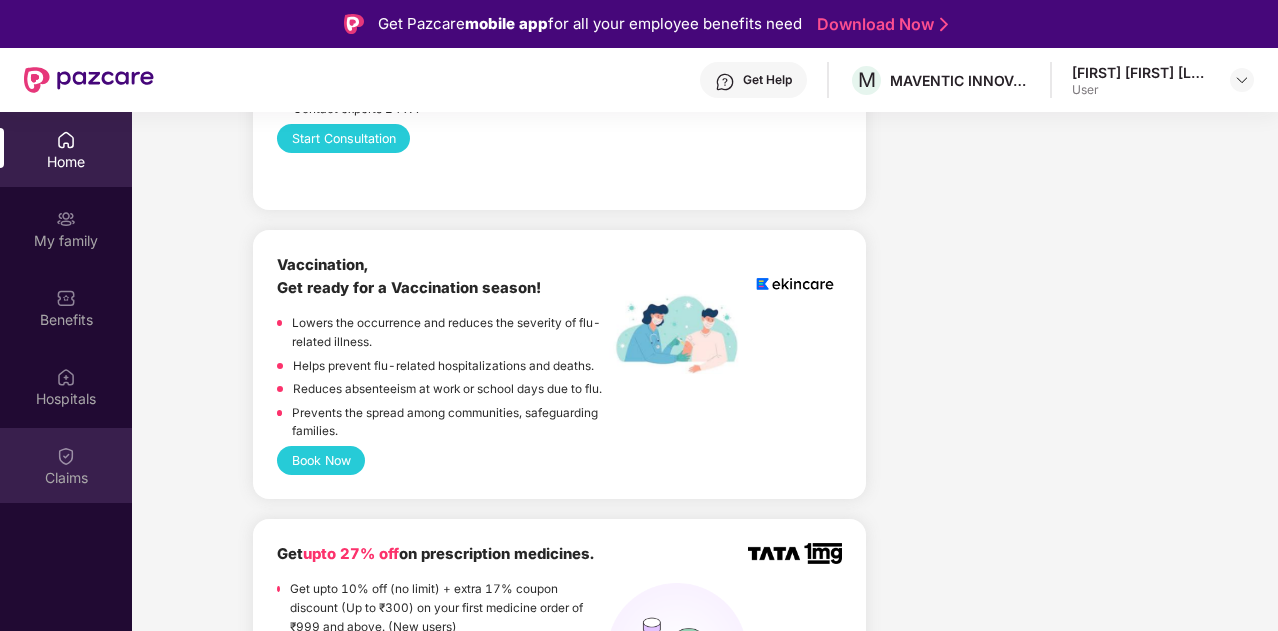 click at bounding box center [66, 456] 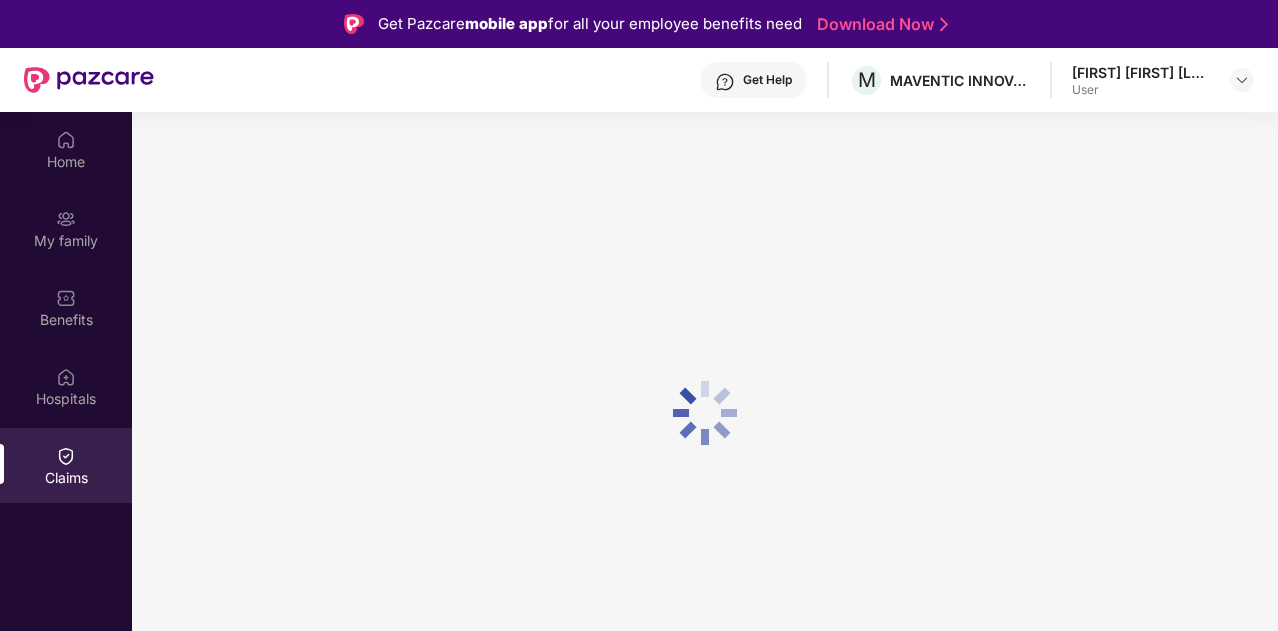 scroll, scrollTop: 0, scrollLeft: 0, axis: both 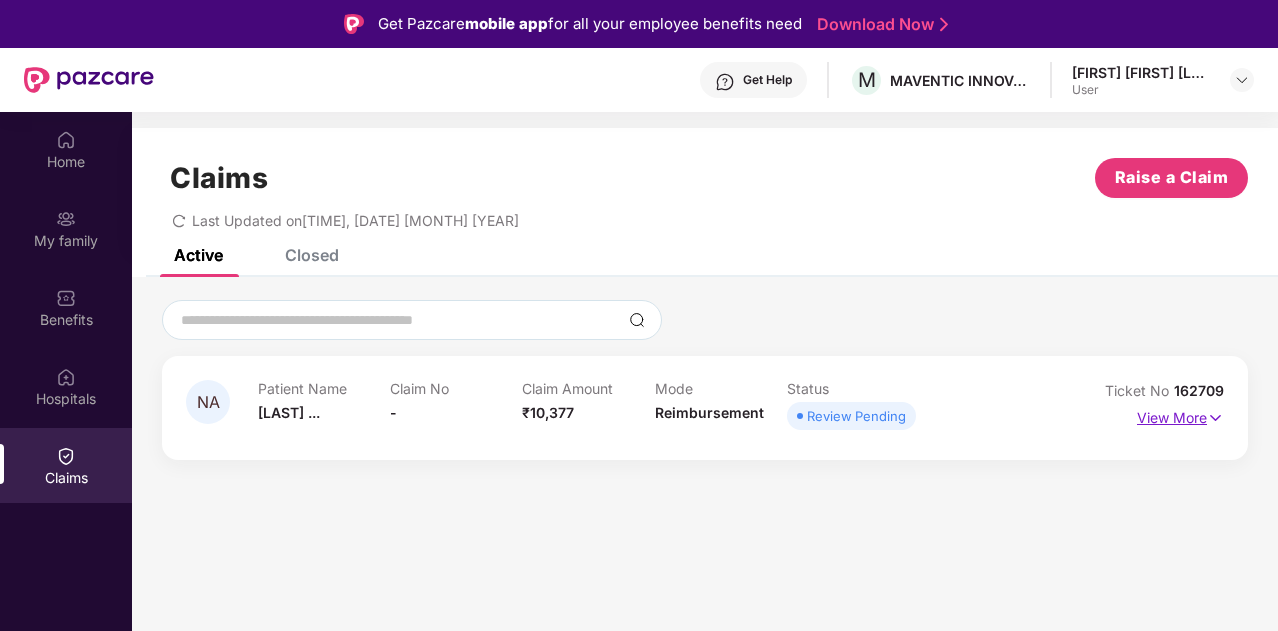 click at bounding box center (1215, 418) 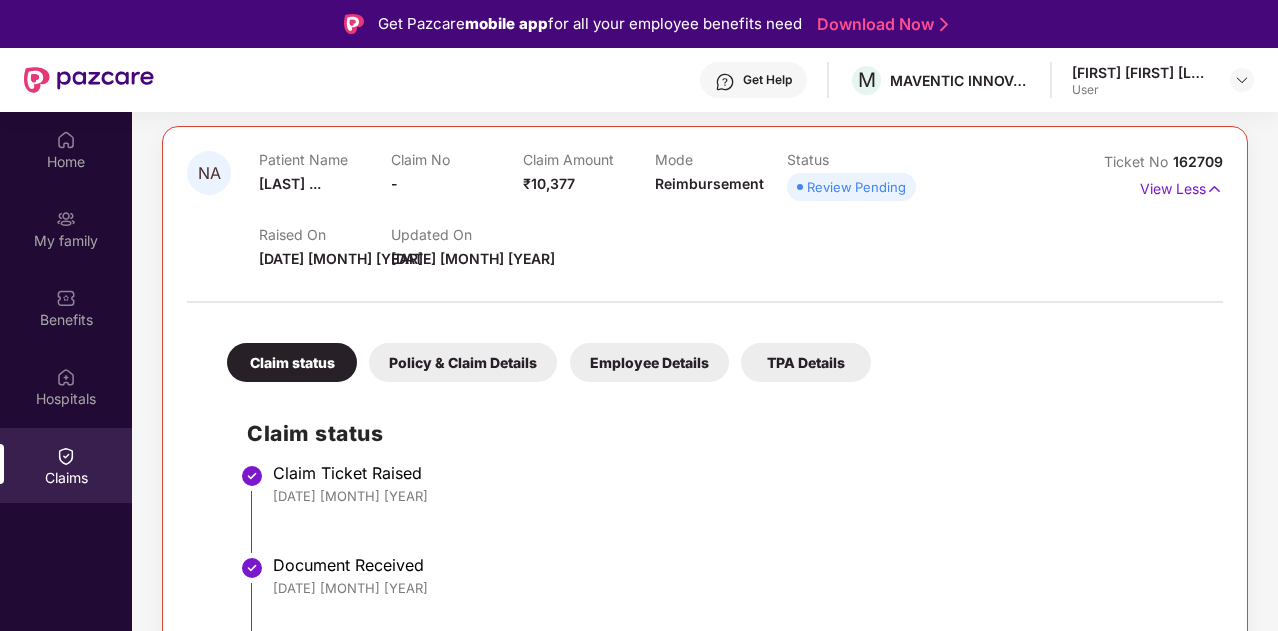 scroll, scrollTop: 232, scrollLeft: 0, axis: vertical 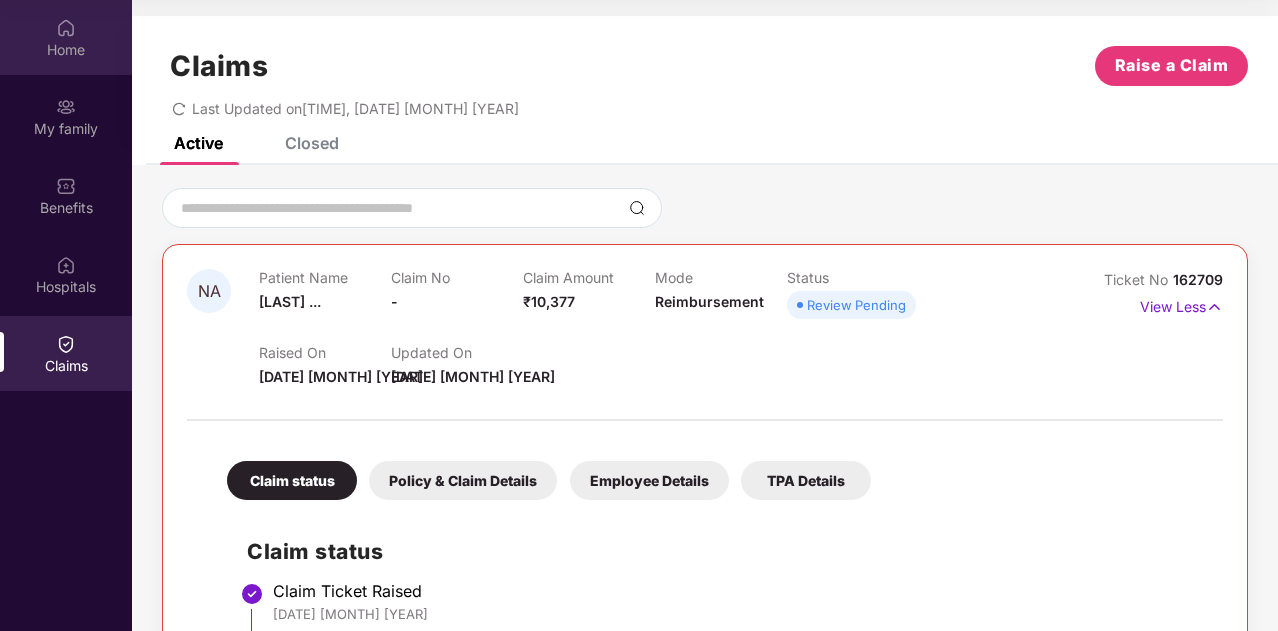 click on "Home" at bounding box center (66, 50) 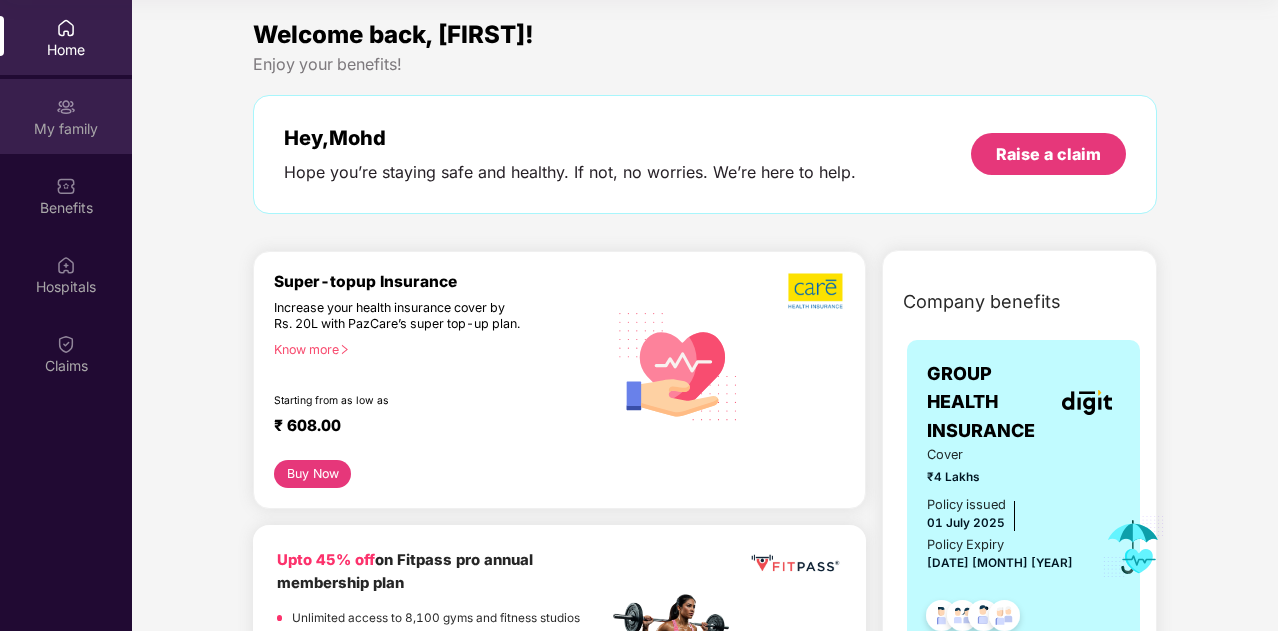 click on "My family" at bounding box center [66, 116] 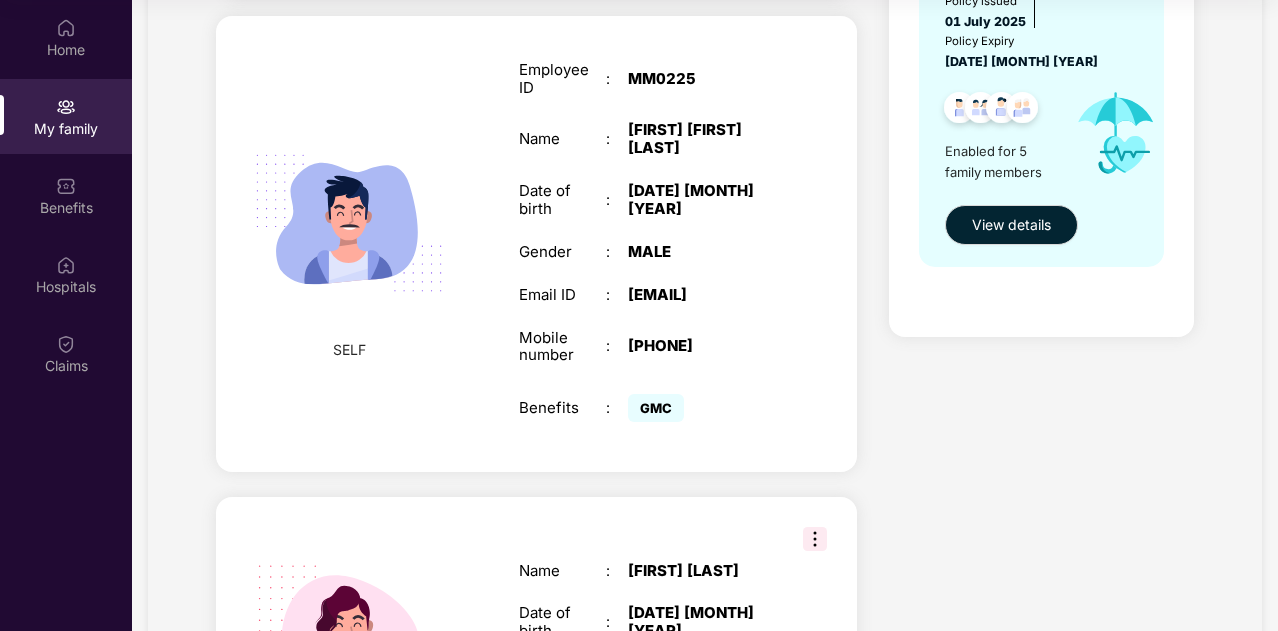scroll, scrollTop: 600, scrollLeft: 0, axis: vertical 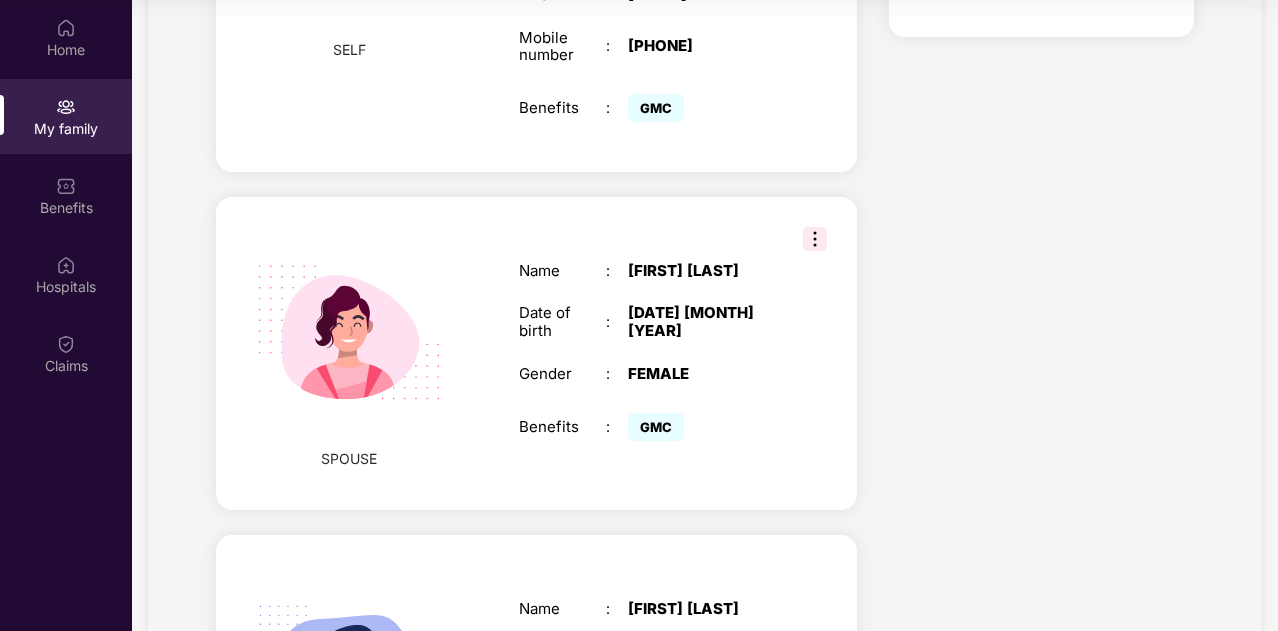 click at bounding box center (815, 239) 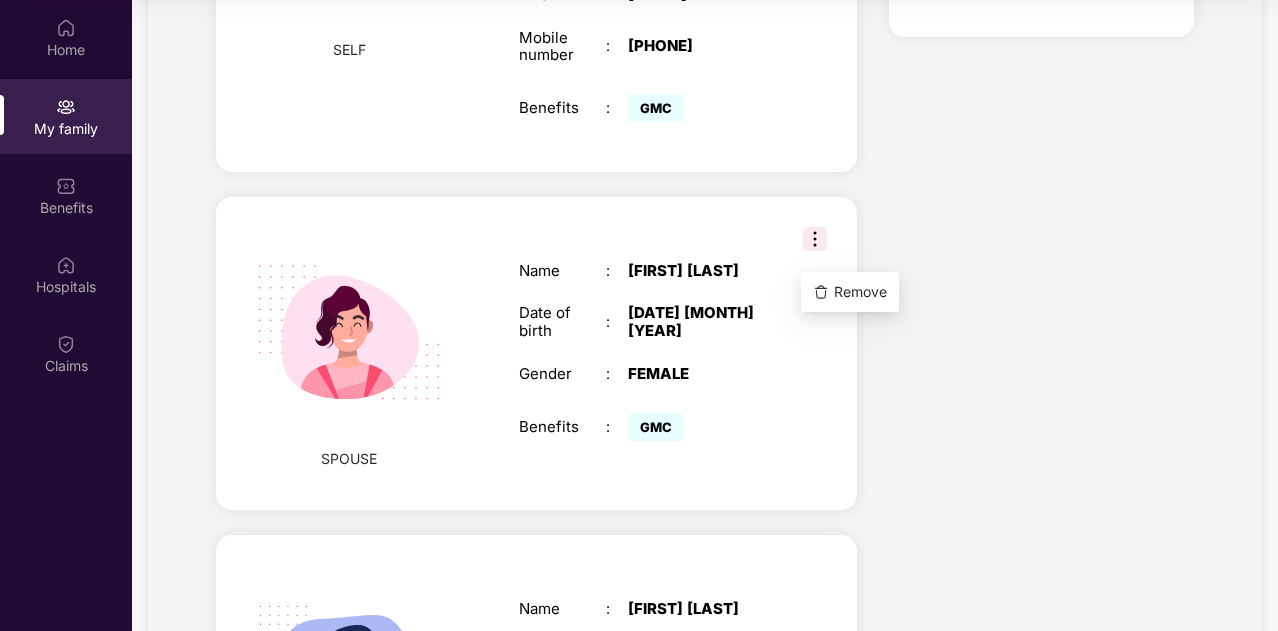 click on "Date of birth" at bounding box center [562, 322] 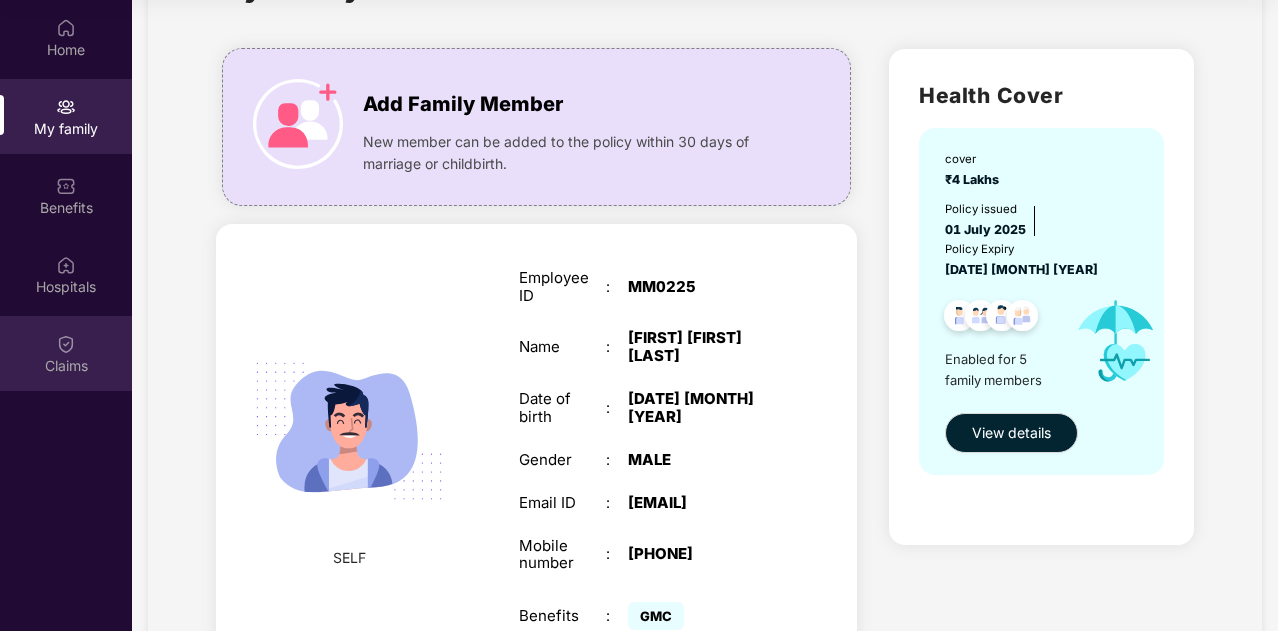 scroll, scrollTop: 0, scrollLeft: 0, axis: both 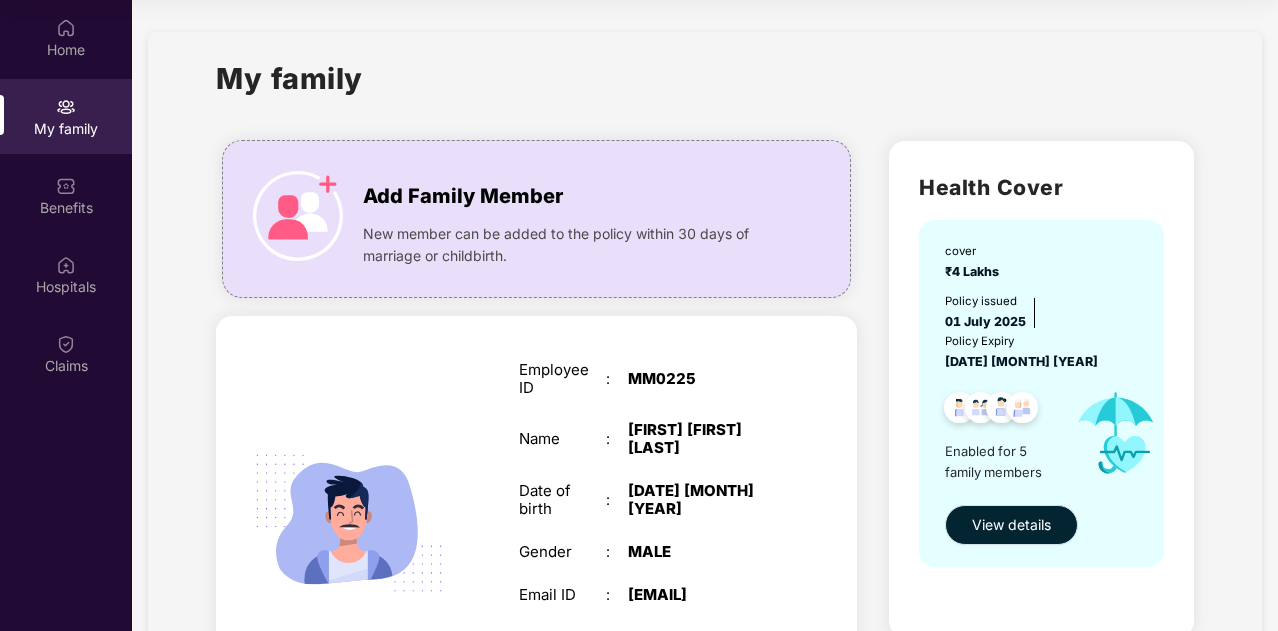 click on "View details" at bounding box center (1011, 525) 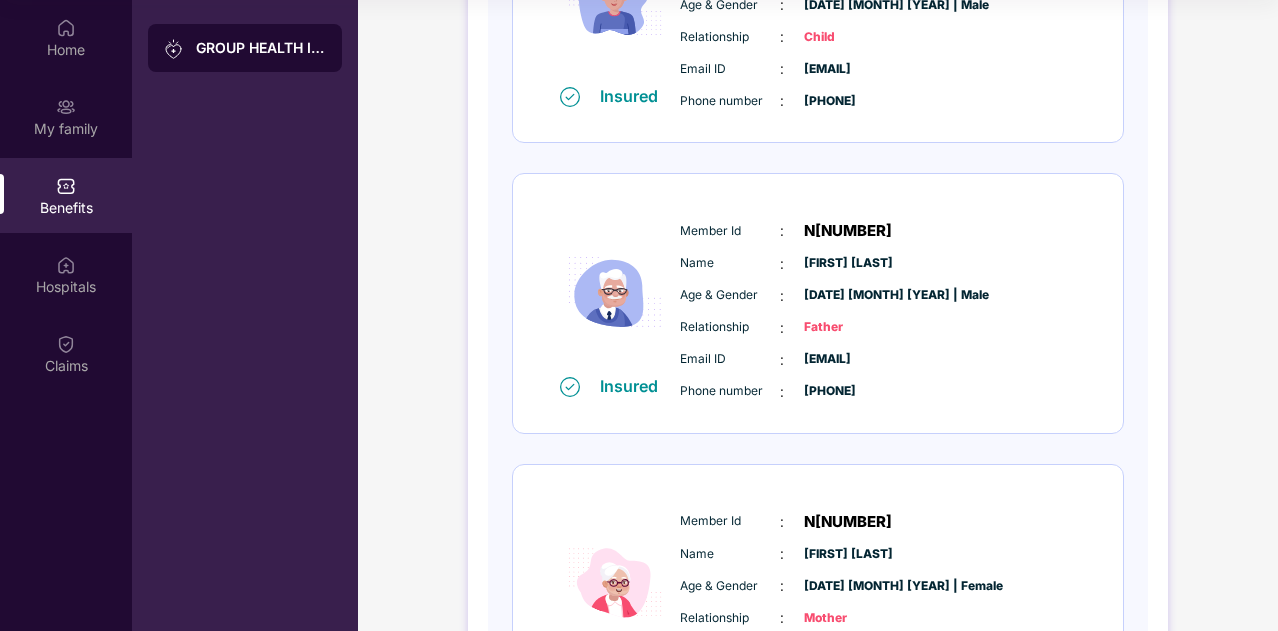 scroll, scrollTop: 1100, scrollLeft: 0, axis: vertical 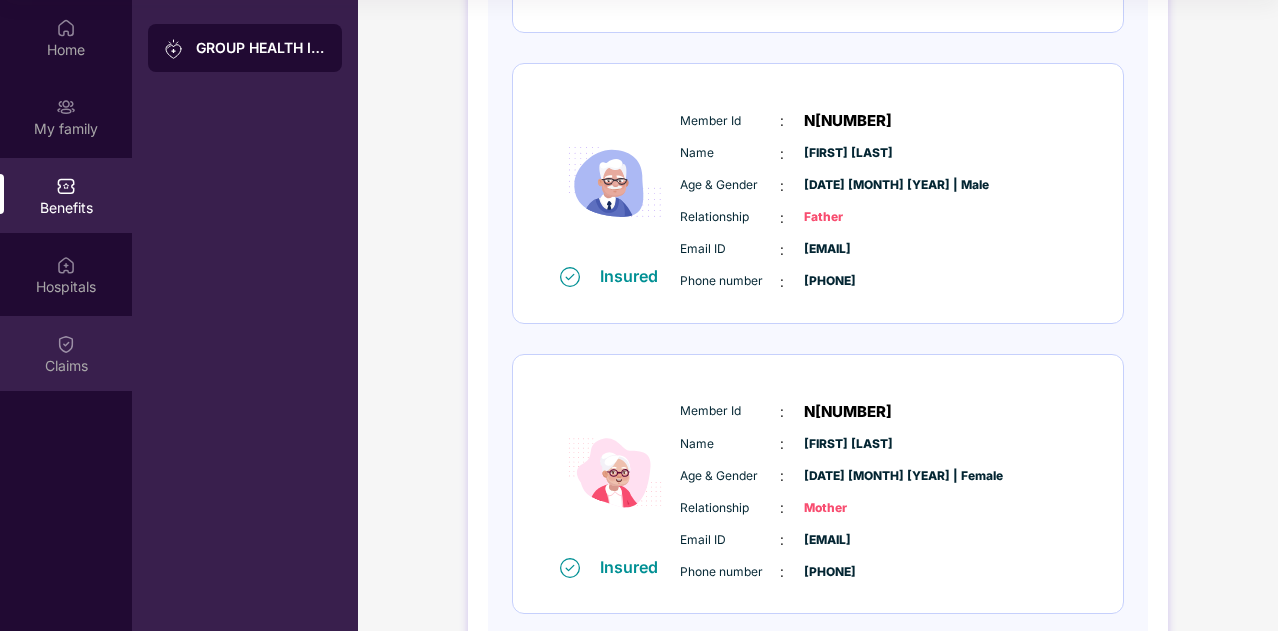 click at bounding box center [66, 344] 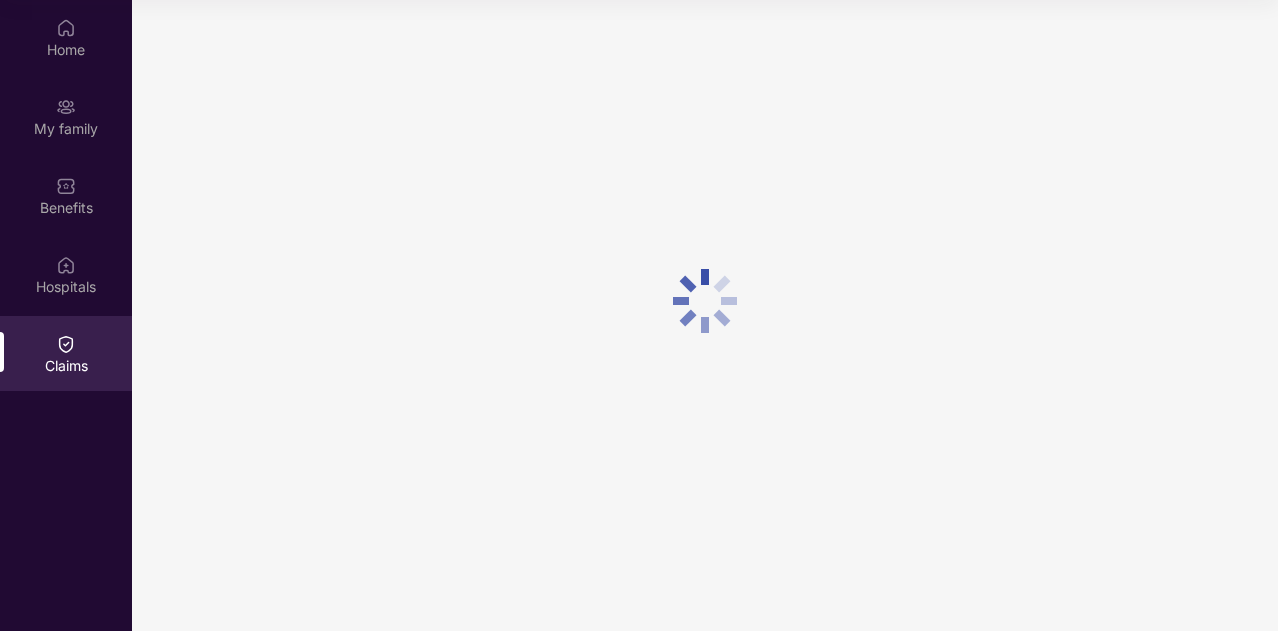 scroll, scrollTop: 0, scrollLeft: 0, axis: both 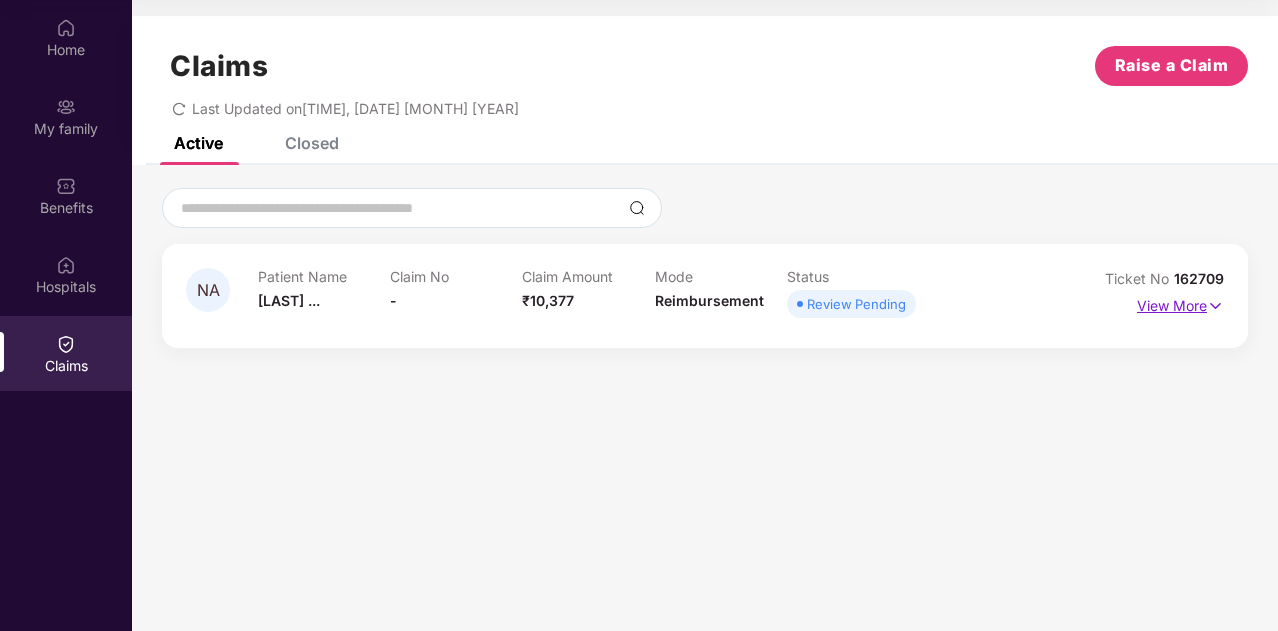 click at bounding box center [1215, 306] 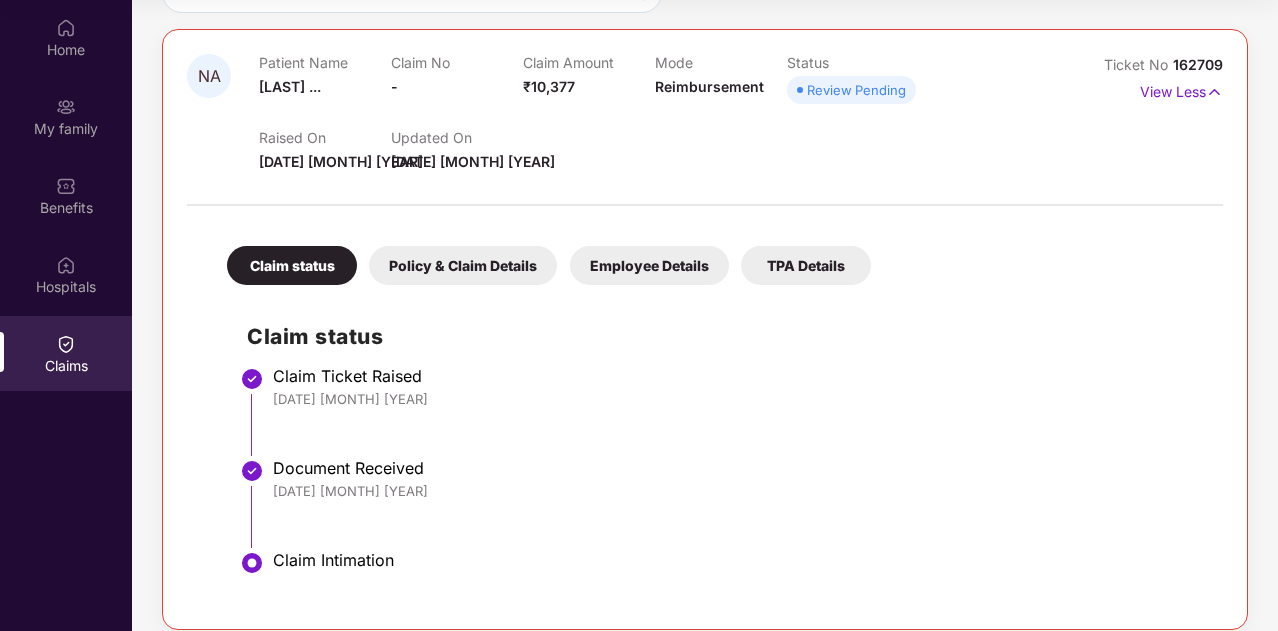 scroll, scrollTop: 232, scrollLeft: 0, axis: vertical 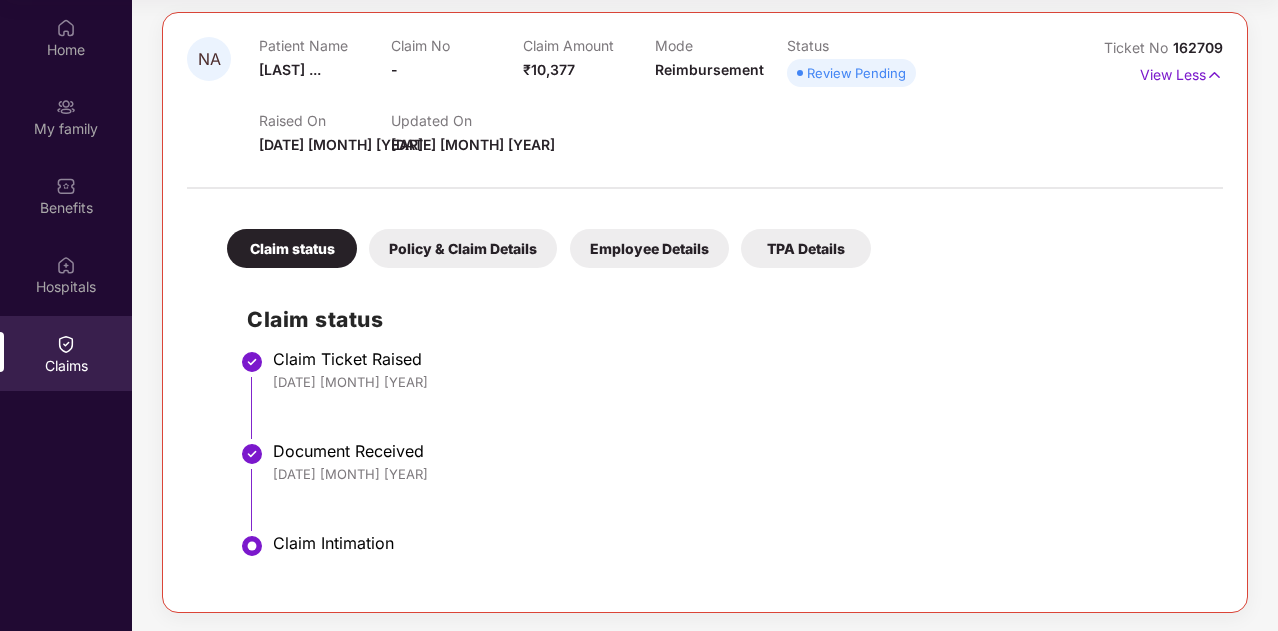 click on "Policy & Claim Details" at bounding box center (463, 248) 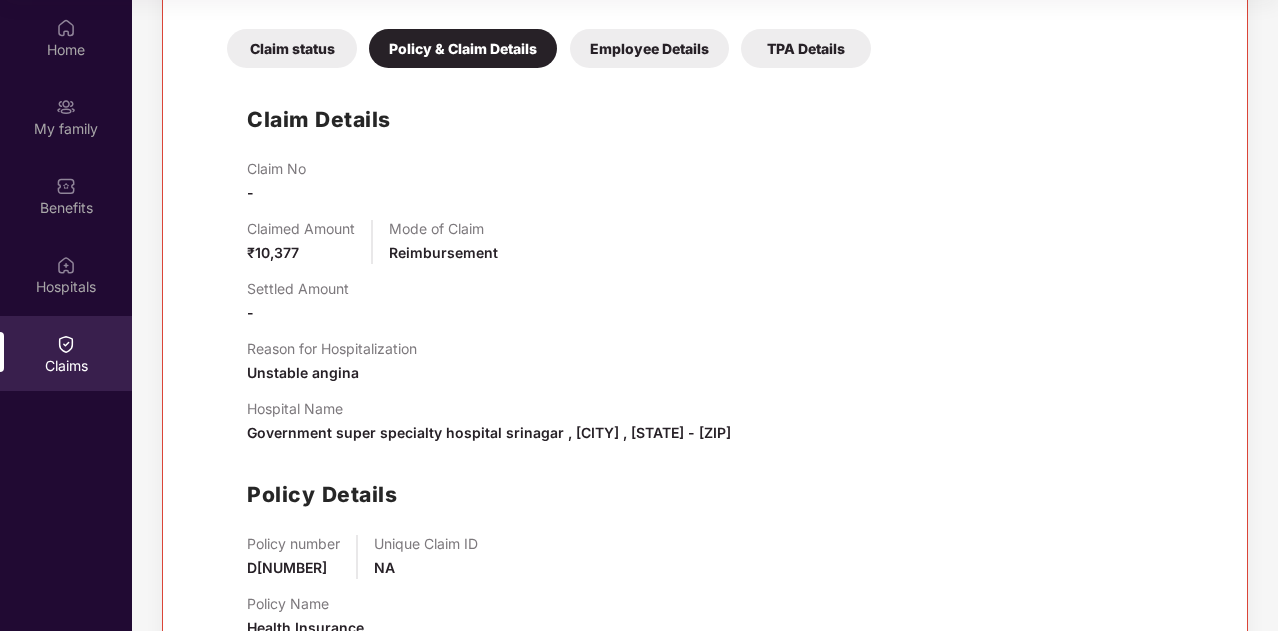 scroll, scrollTop: 500, scrollLeft: 0, axis: vertical 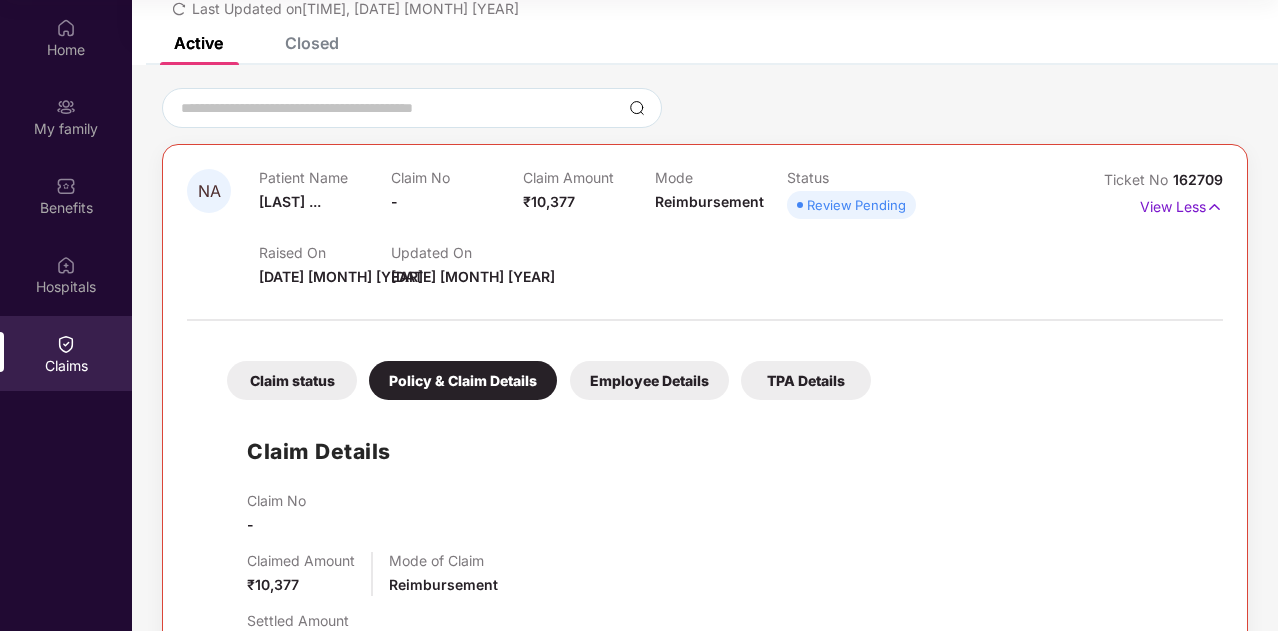 click on "Employee Details" at bounding box center [649, 380] 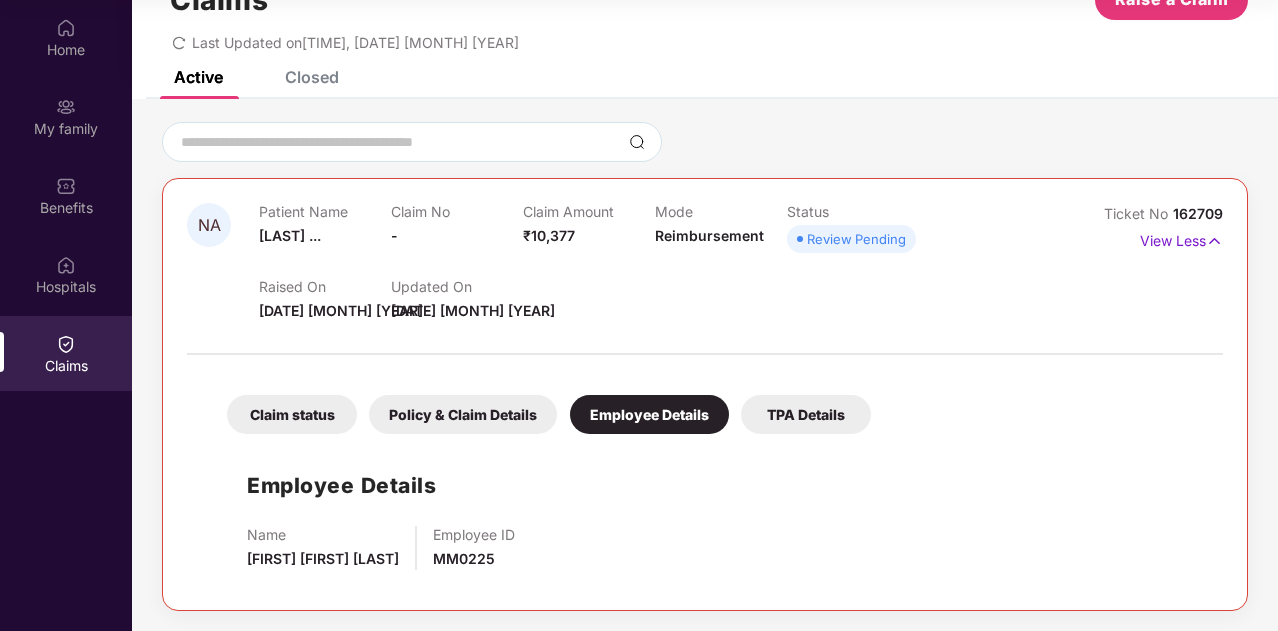 scroll, scrollTop: 64, scrollLeft: 0, axis: vertical 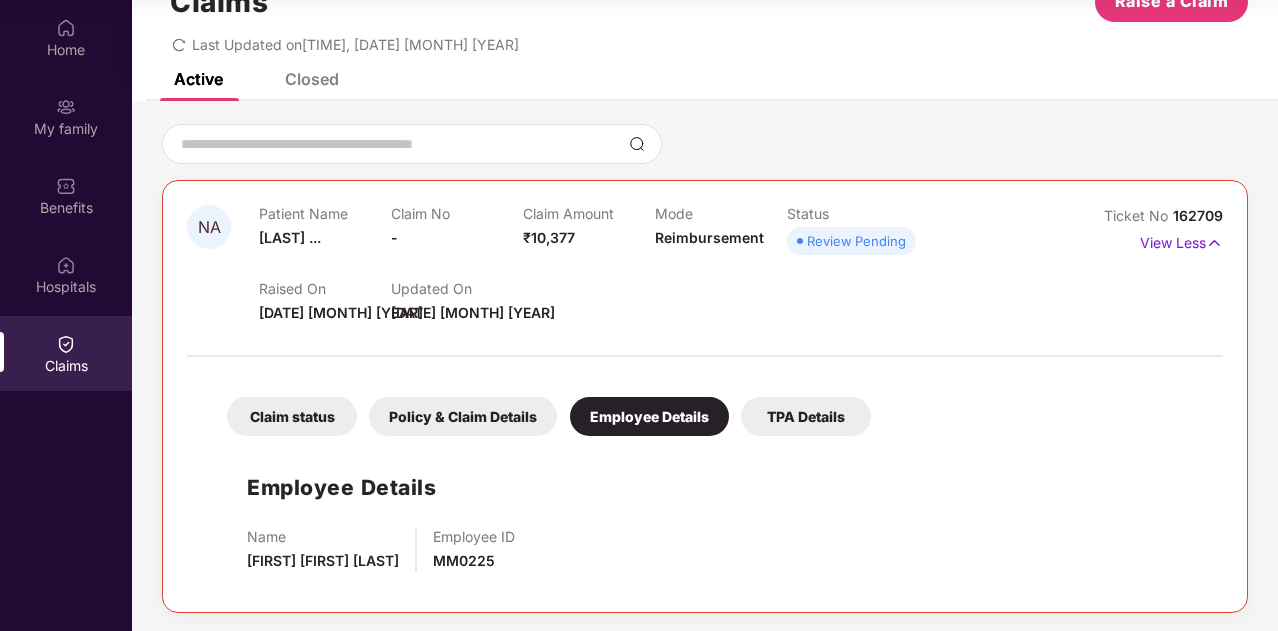 click on "TPA Details" at bounding box center [806, 416] 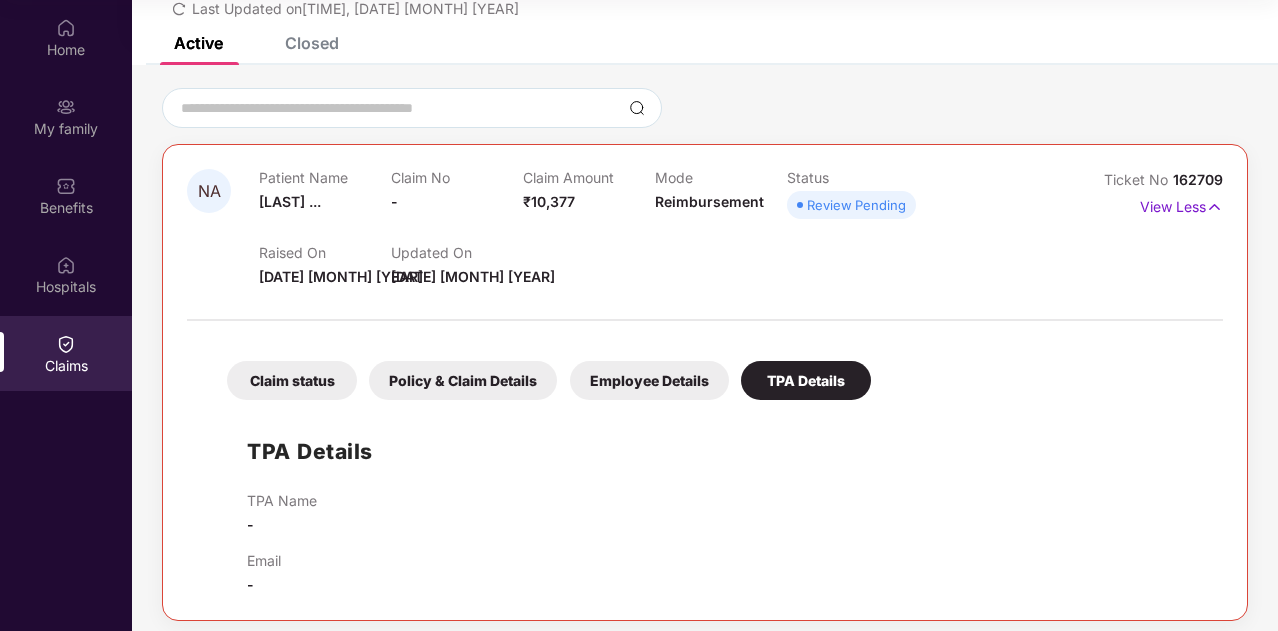scroll, scrollTop: 108, scrollLeft: 0, axis: vertical 